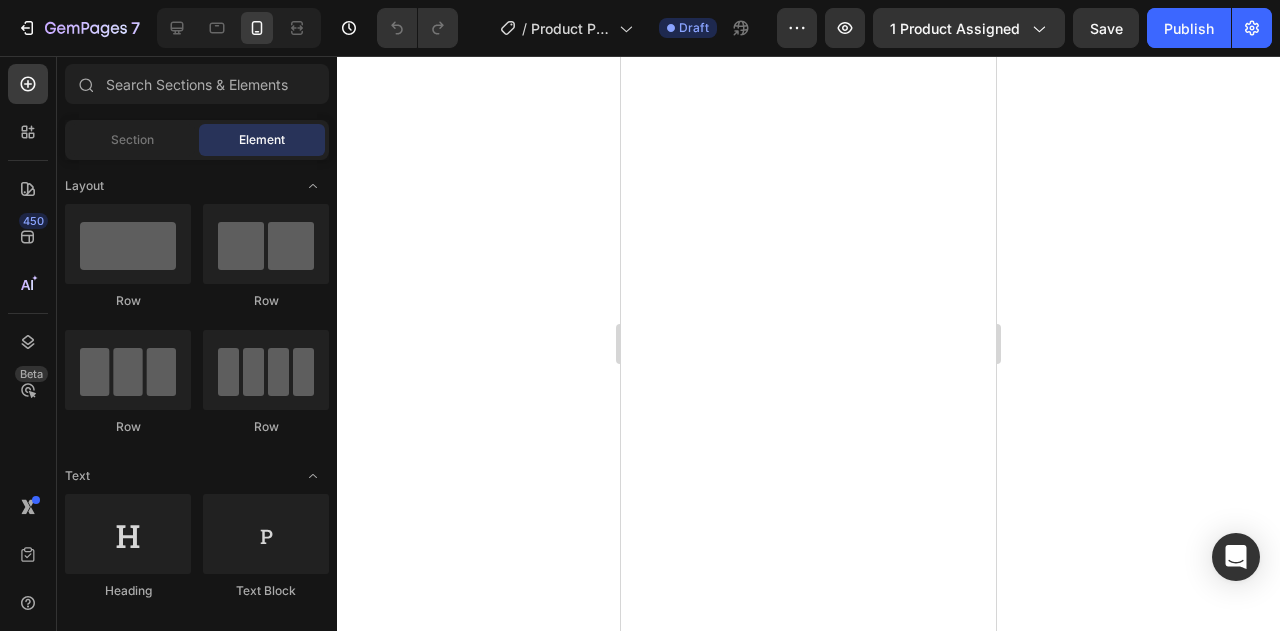 scroll, scrollTop: 0, scrollLeft: 0, axis: both 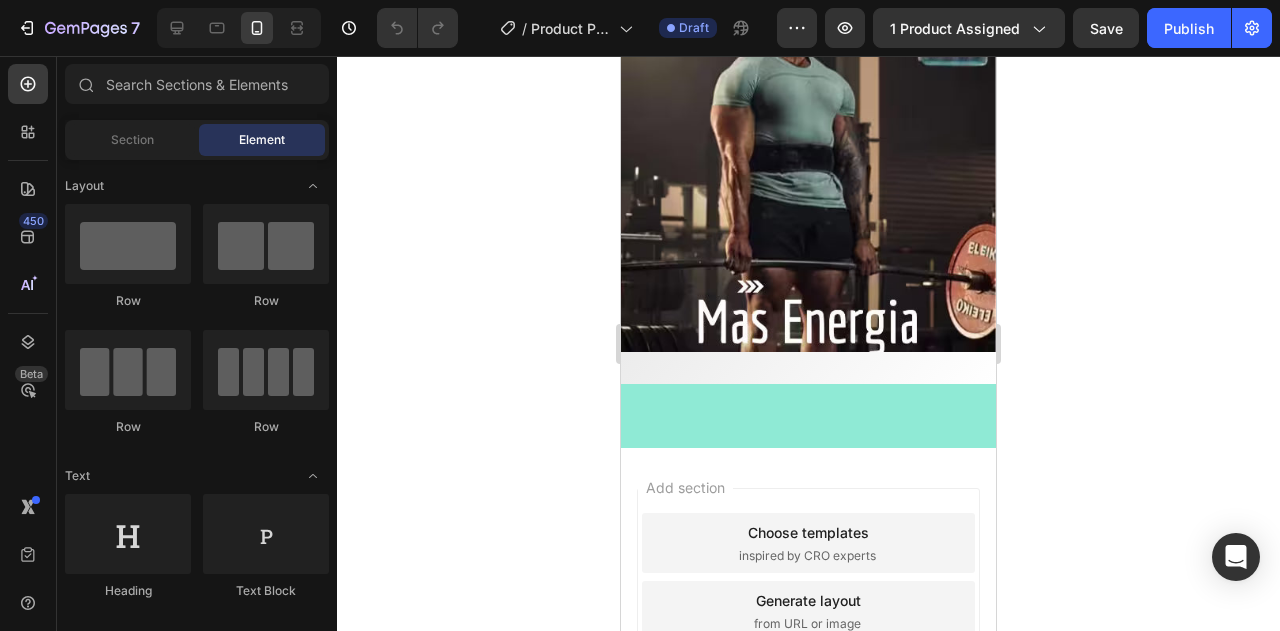click on "OBTEN TU OFERTA" at bounding box center (809, -344) 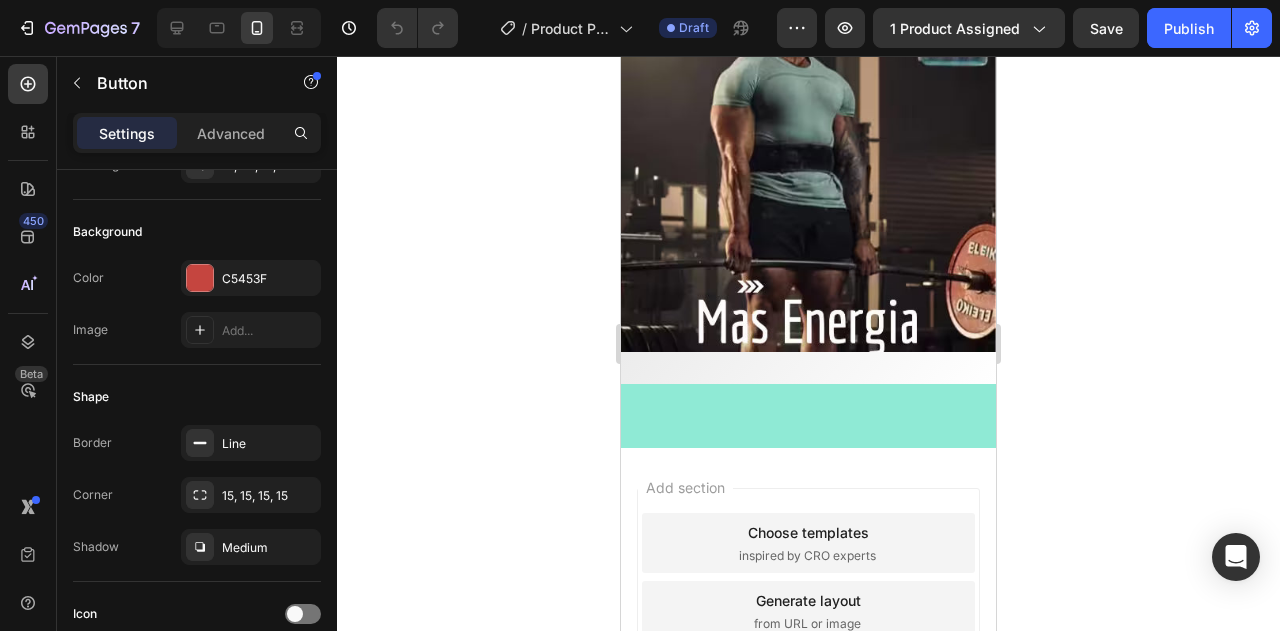 scroll, scrollTop: 0, scrollLeft: 0, axis: both 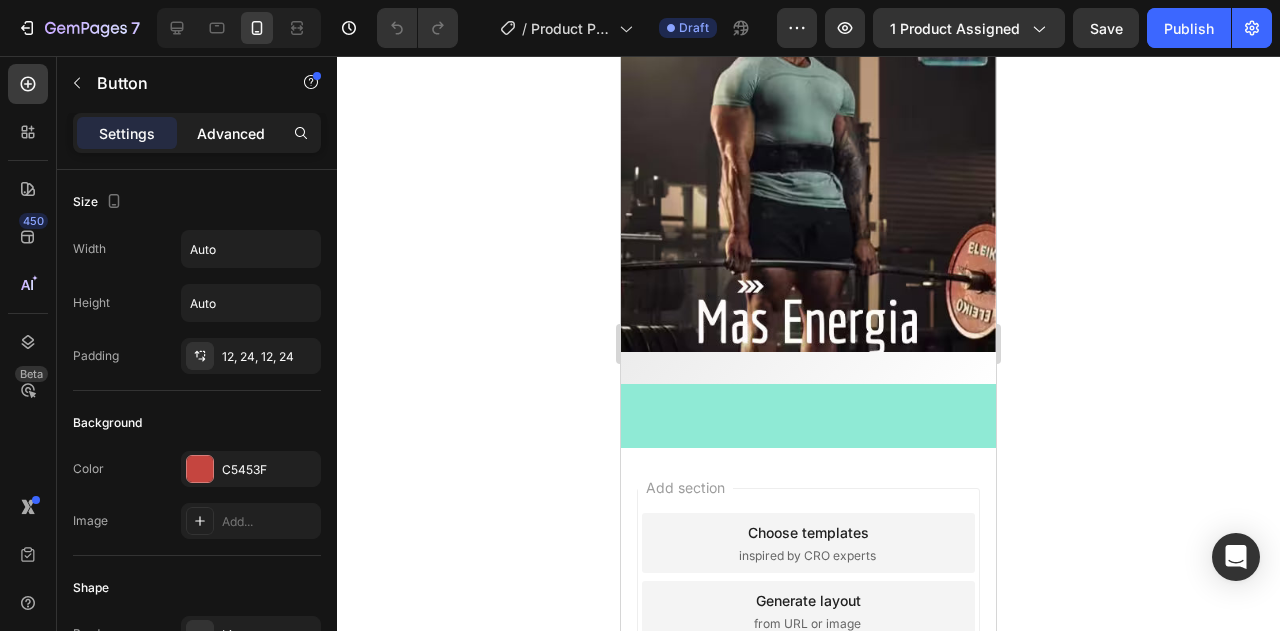 click on "Advanced" at bounding box center (231, 133) 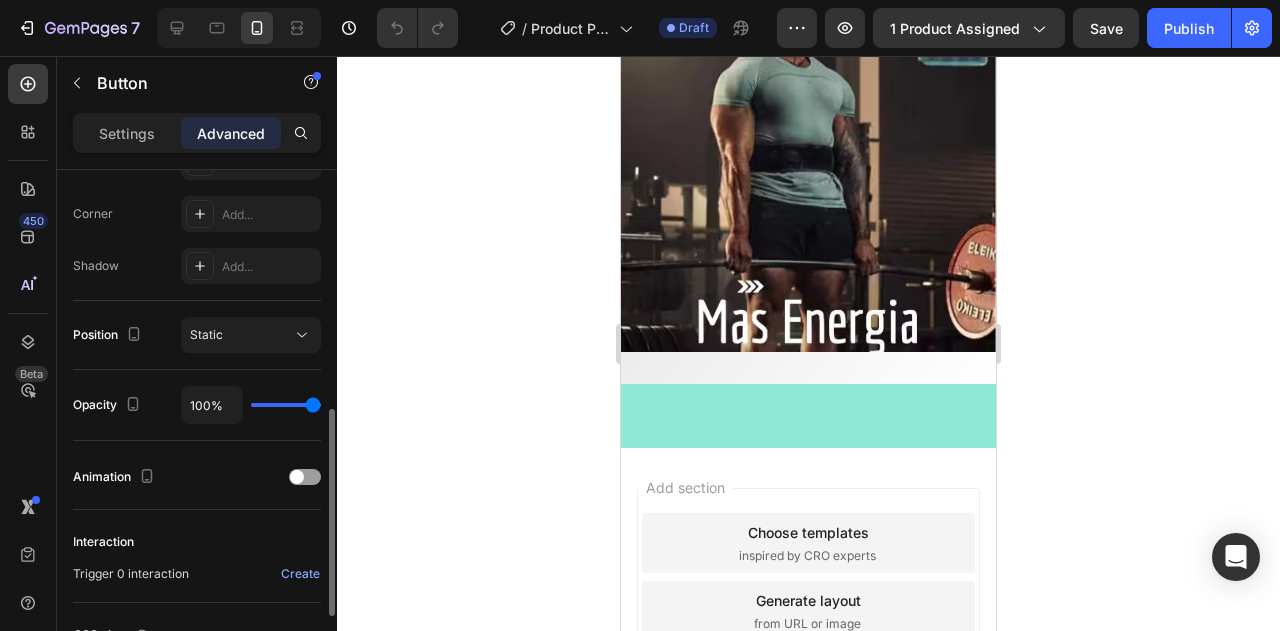 scroll, scrollTop: 782, scrollLeft: 0, axis: vertical 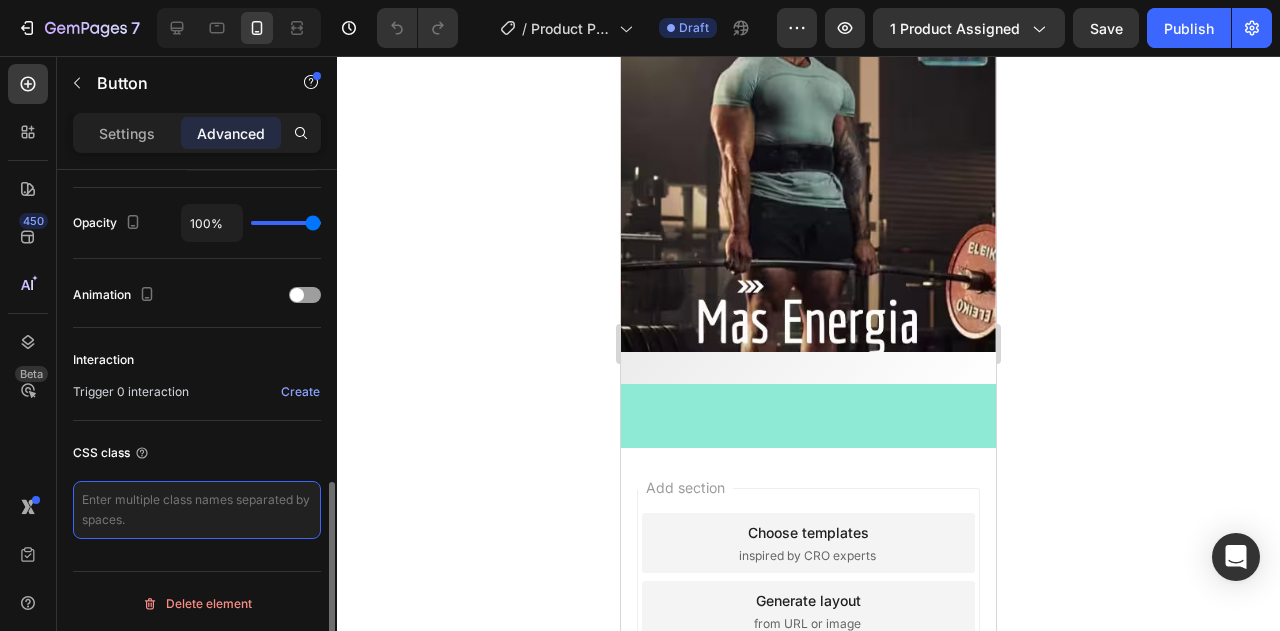 click at bounding box center [197, 510] 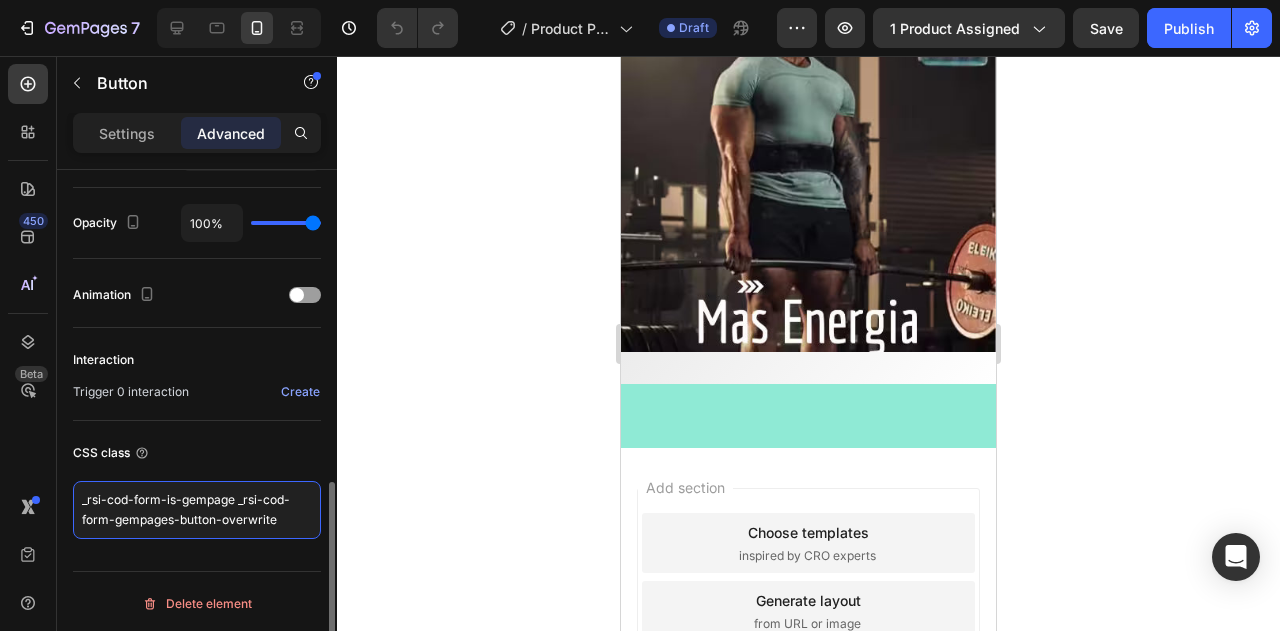 scroll, scrollTop: 6, scrollLeft: 0, axis: vertical 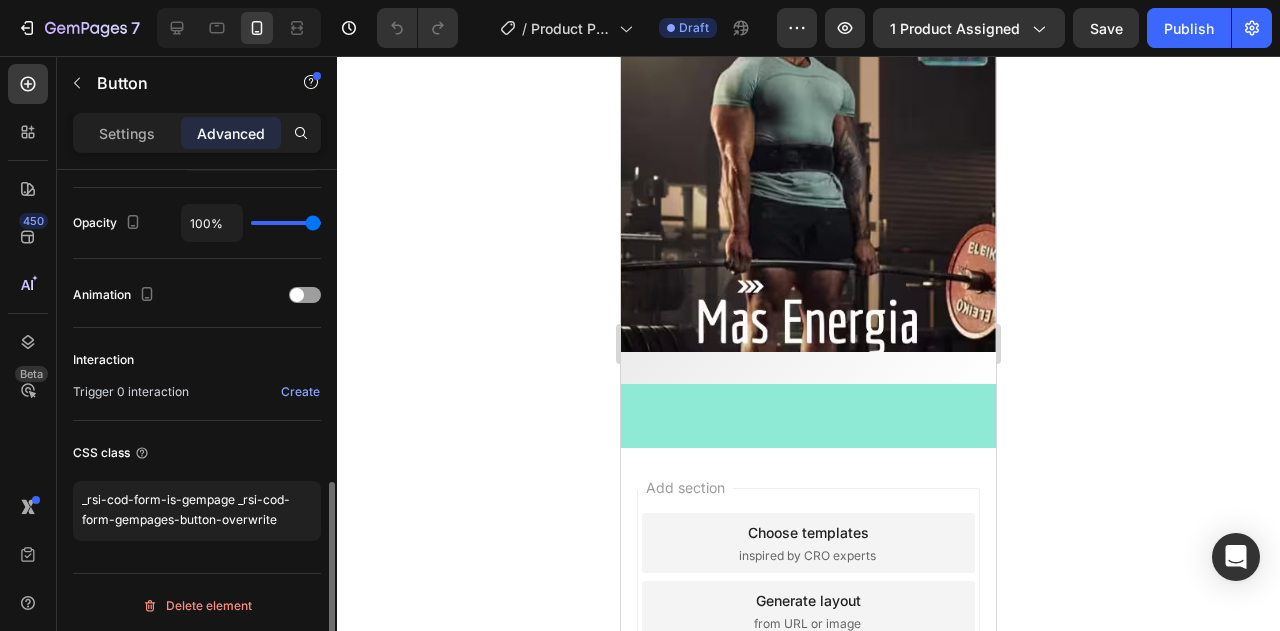 click on "CSS class" at bounding box center [197, 453] 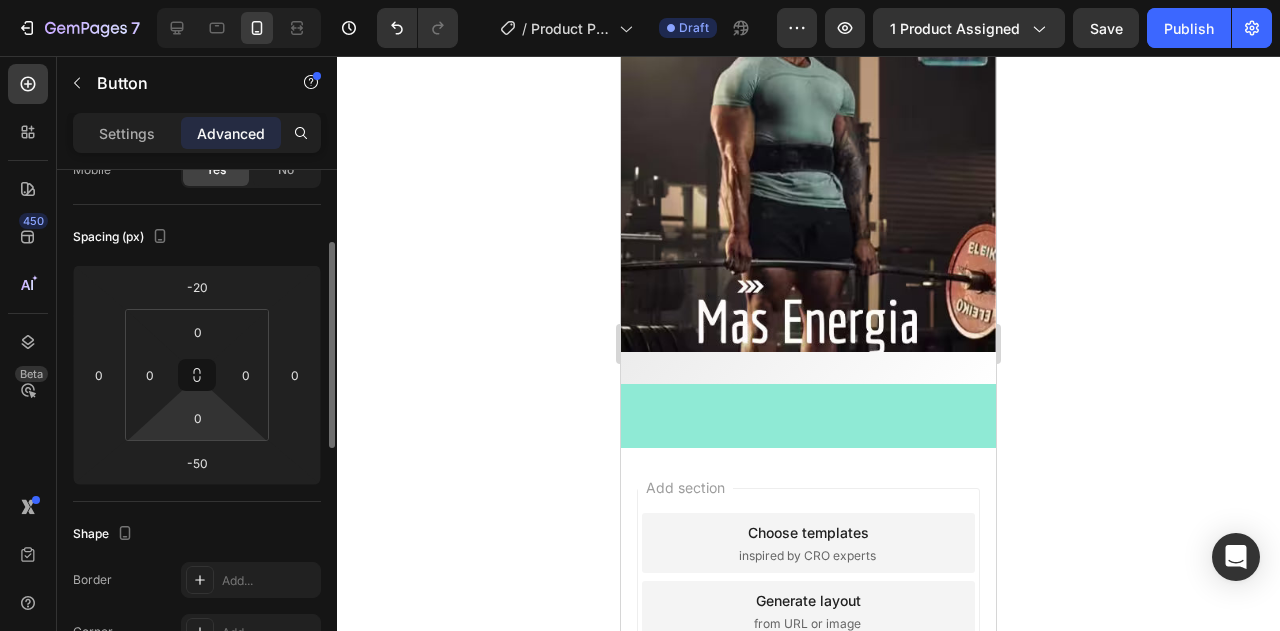 scroll, scrollTop: 0, scrollLeft: 0, axis: both 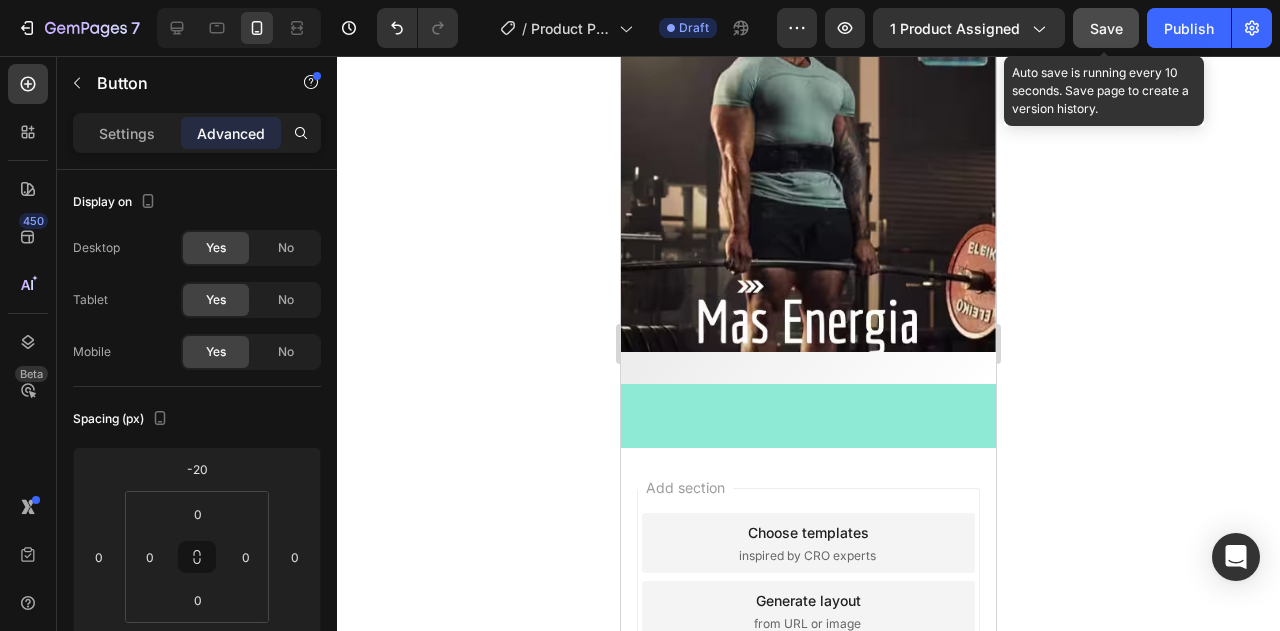 click on "Save" at bounding box center [1106, 28] 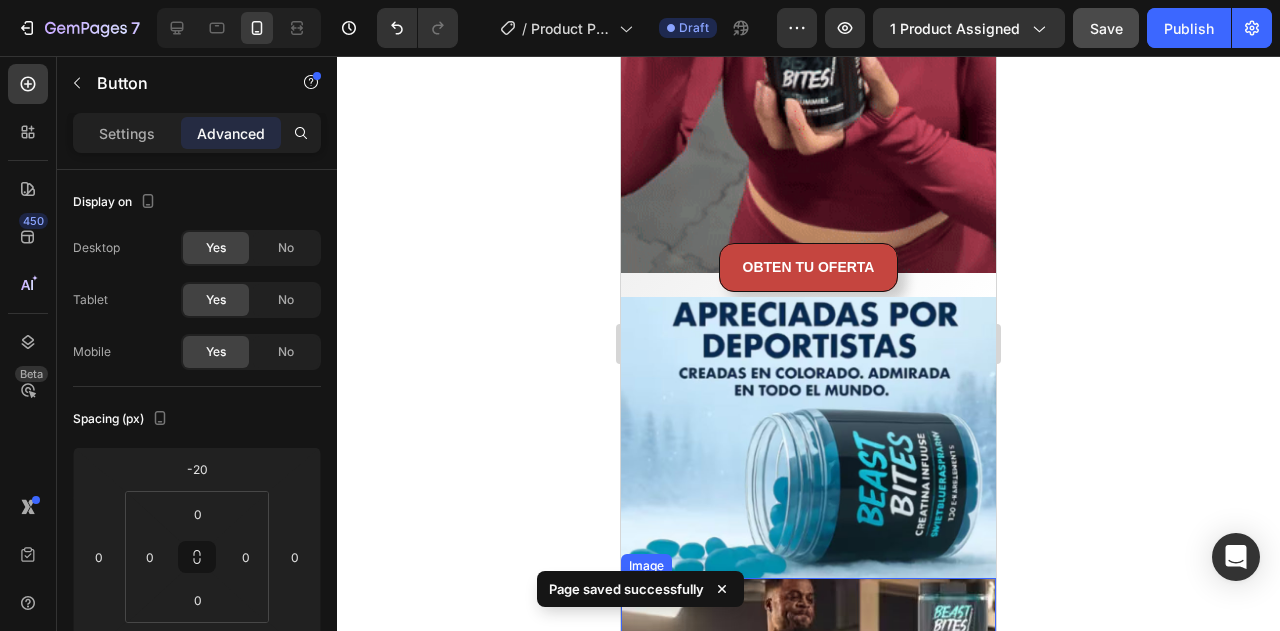 scroll, scrollTop: 1440, scrollLeft: 0, axis: vertical 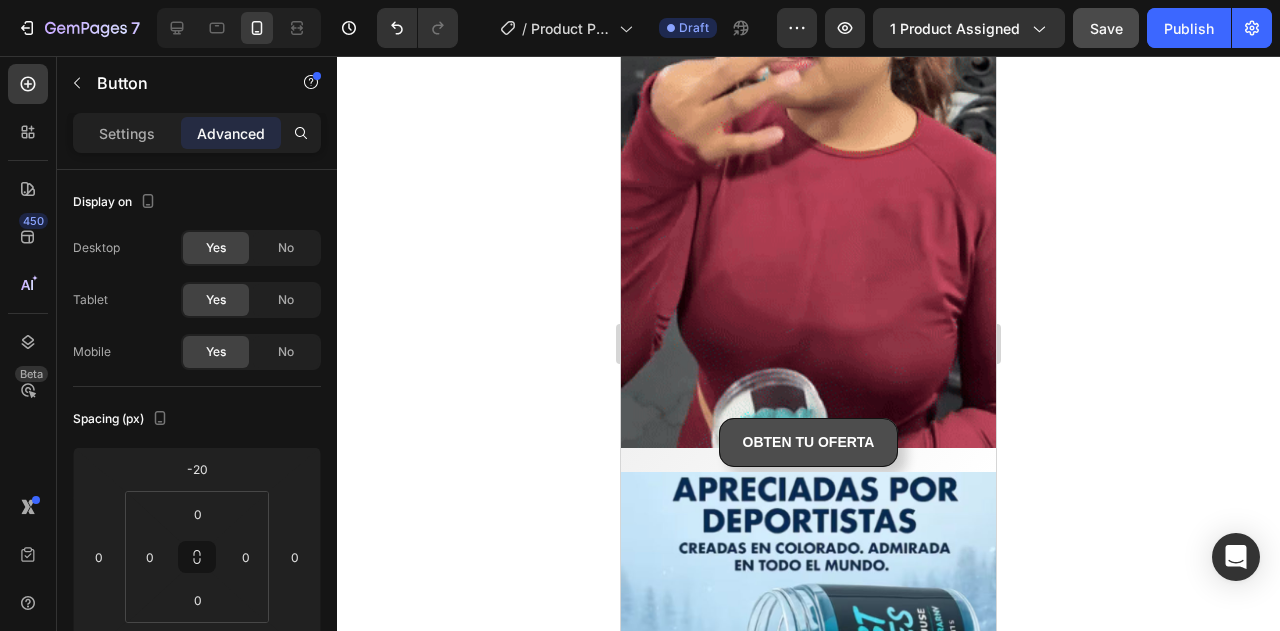 click on "OBTEN TU OFERTA" at bounding box center (809, 442) 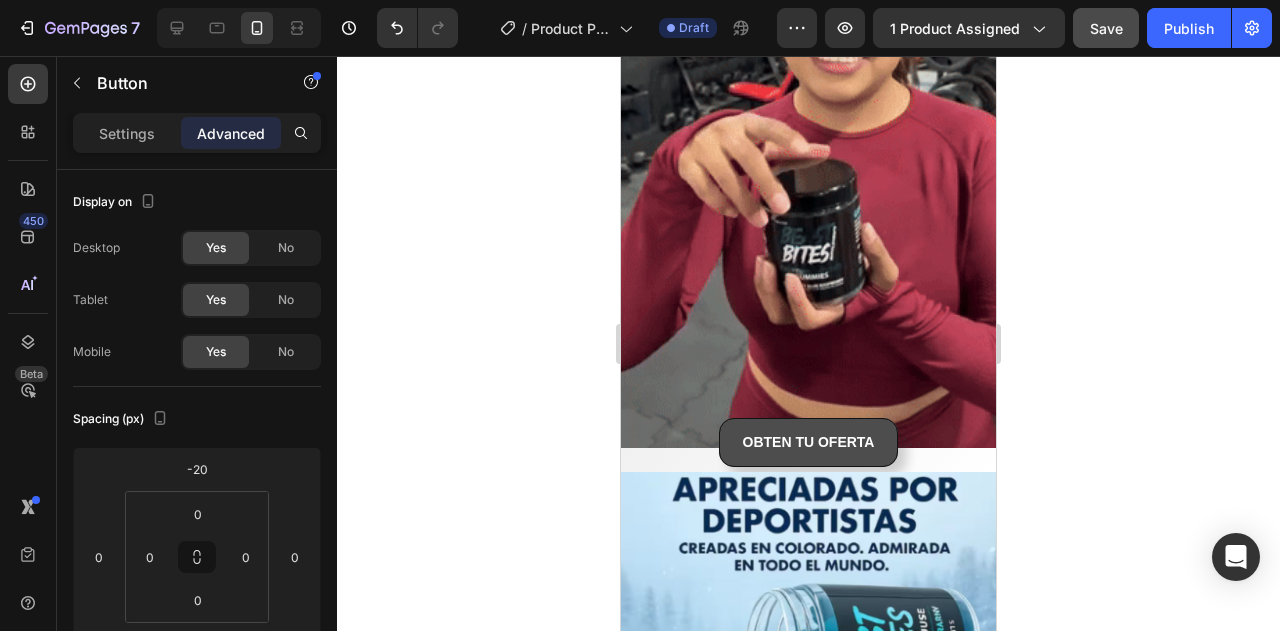 click on "OBTEN TU OFERTA" at bounding box center [809, 442] 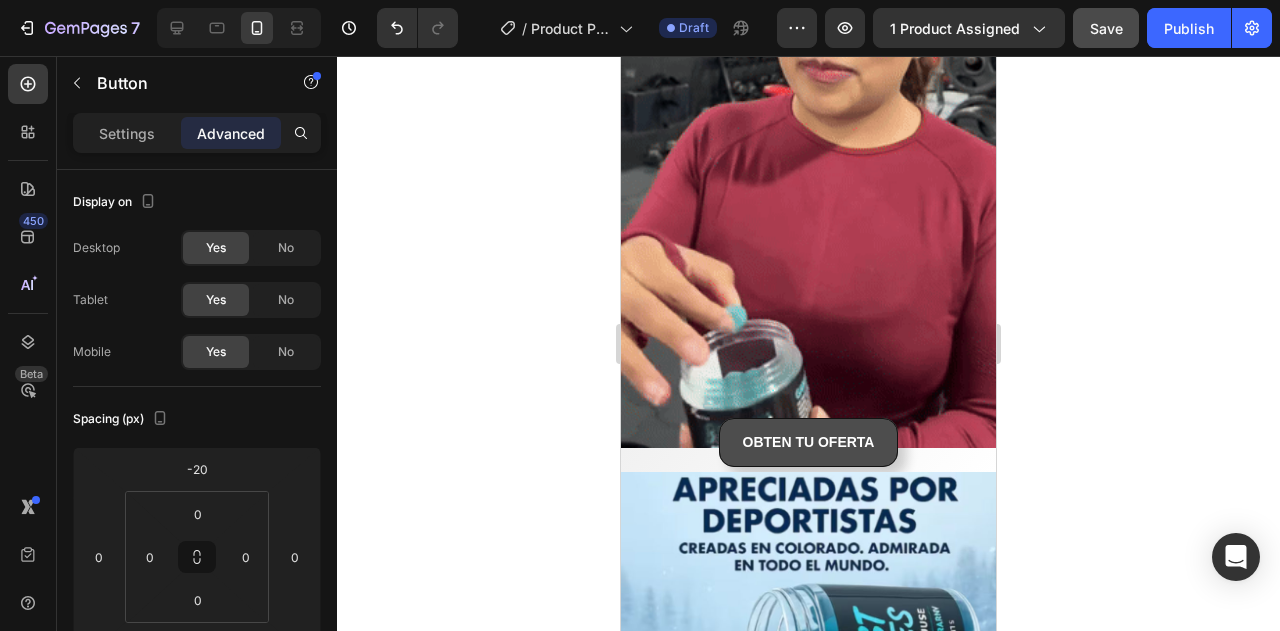 click on "OBTEN TU OFERTA" at bounding box center [809, 442] 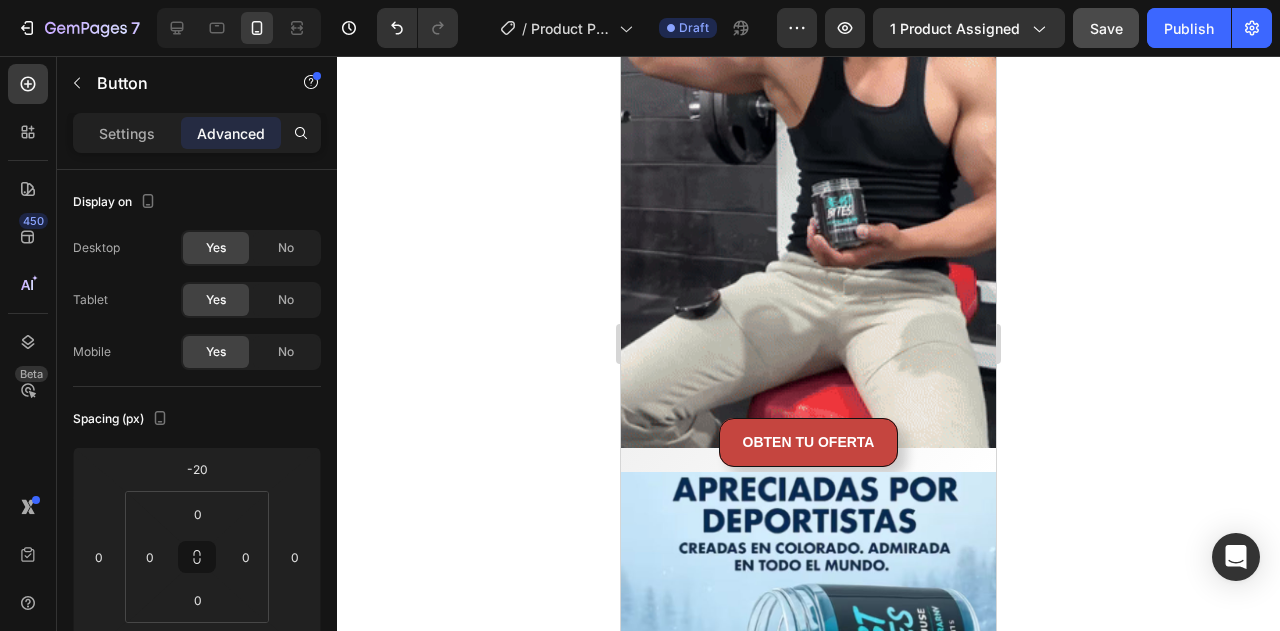 click on "OBTEN TU OFERTA Button" at bounding box center [808, 442] 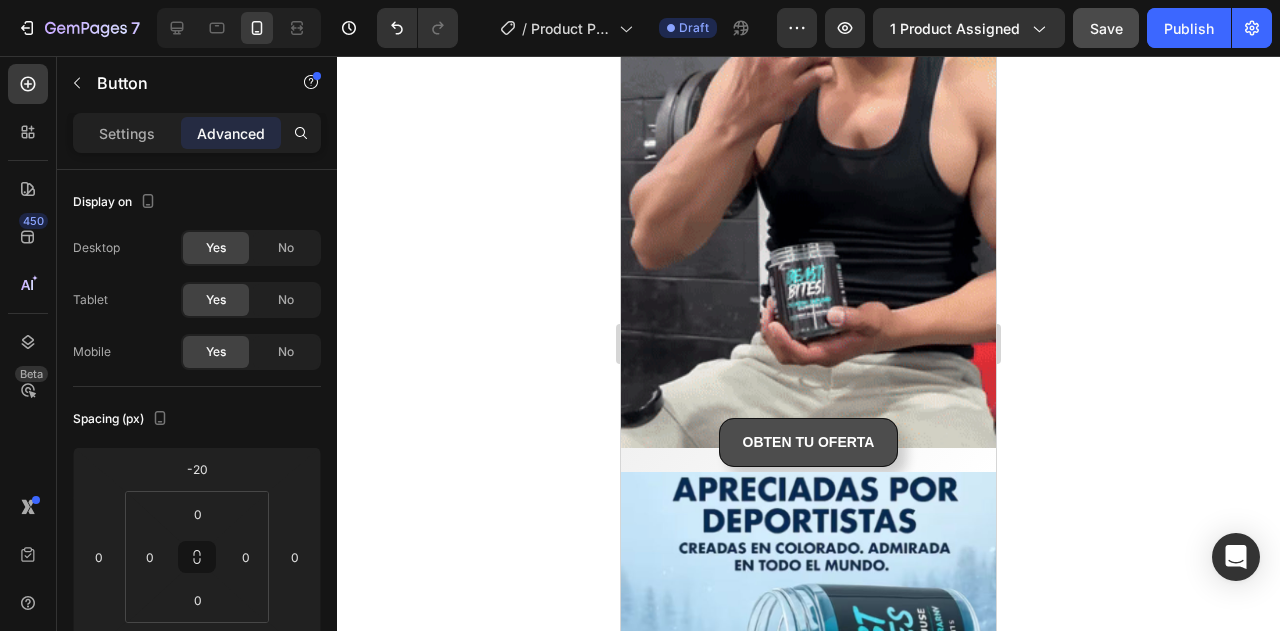 click on "OBTEN TU OFERTA" at bounding box center (809, 442) 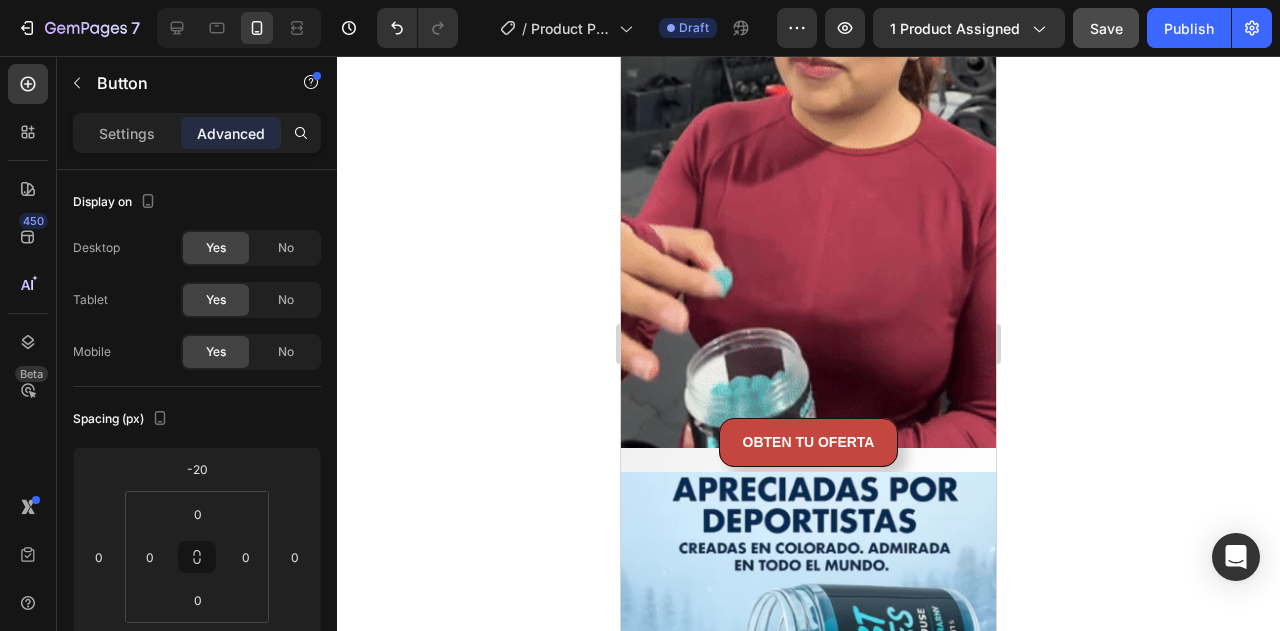 click on "OBTEN TU OFERTA Button" at bounding box center (808, 442) 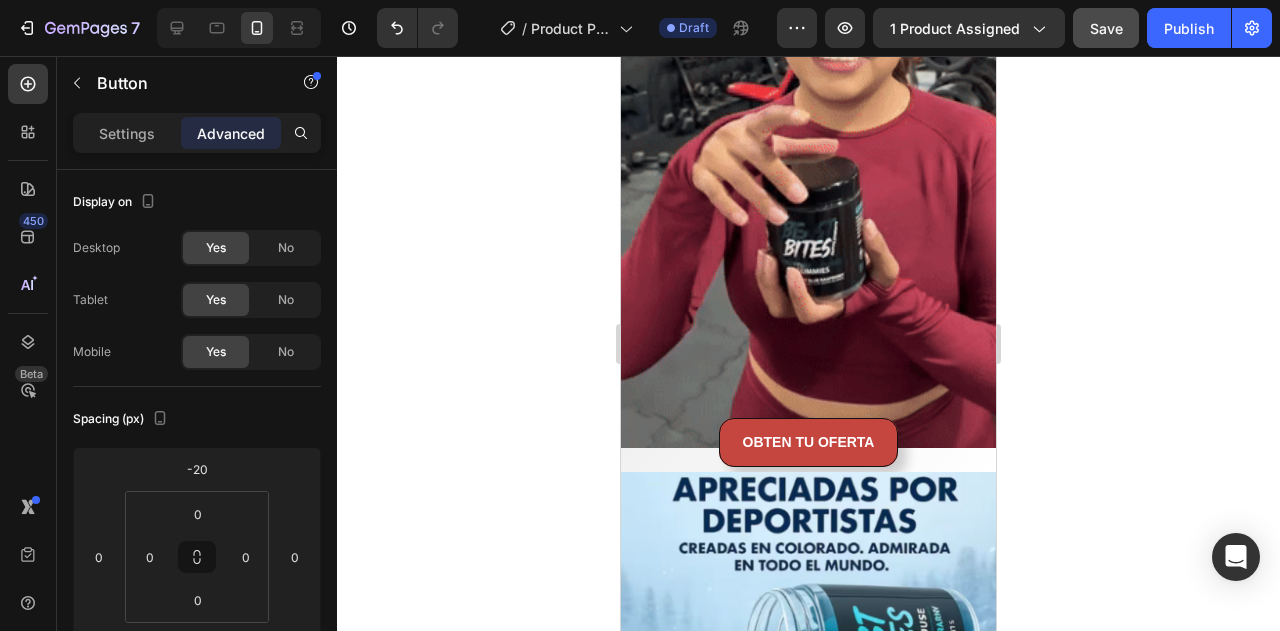 click on "OBTEN TU OFERTA Button" at bounding box center [808, 442] 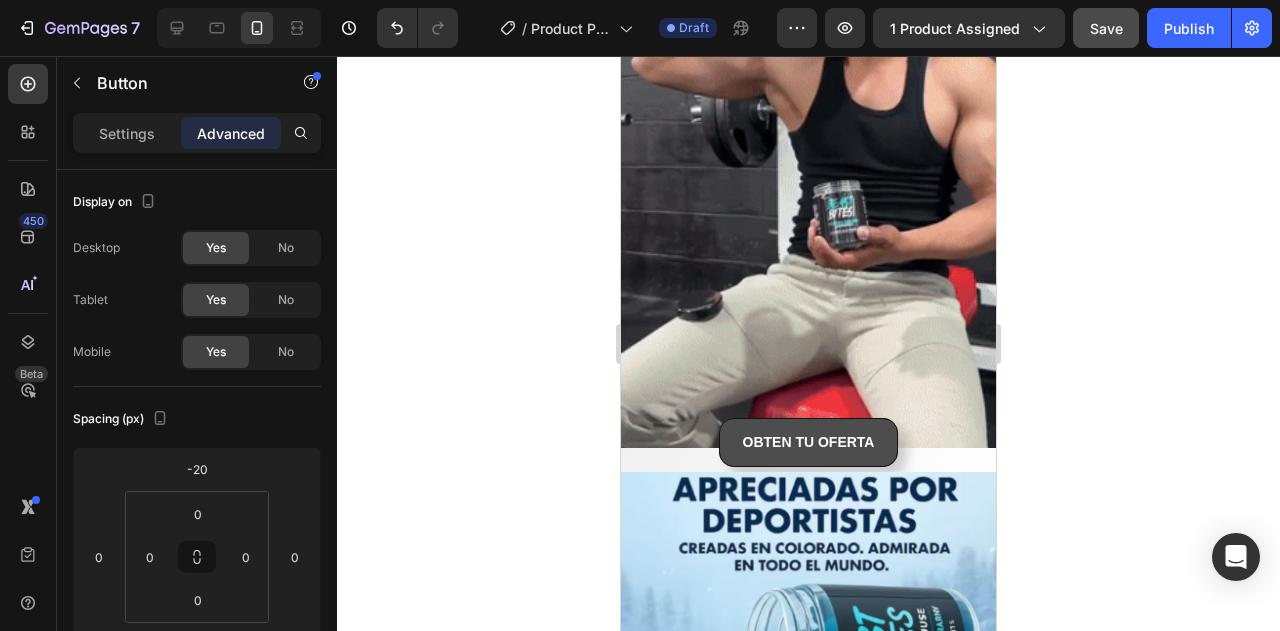 click on "OBTEN TU OFERTA" at bounding box center [809, 442] 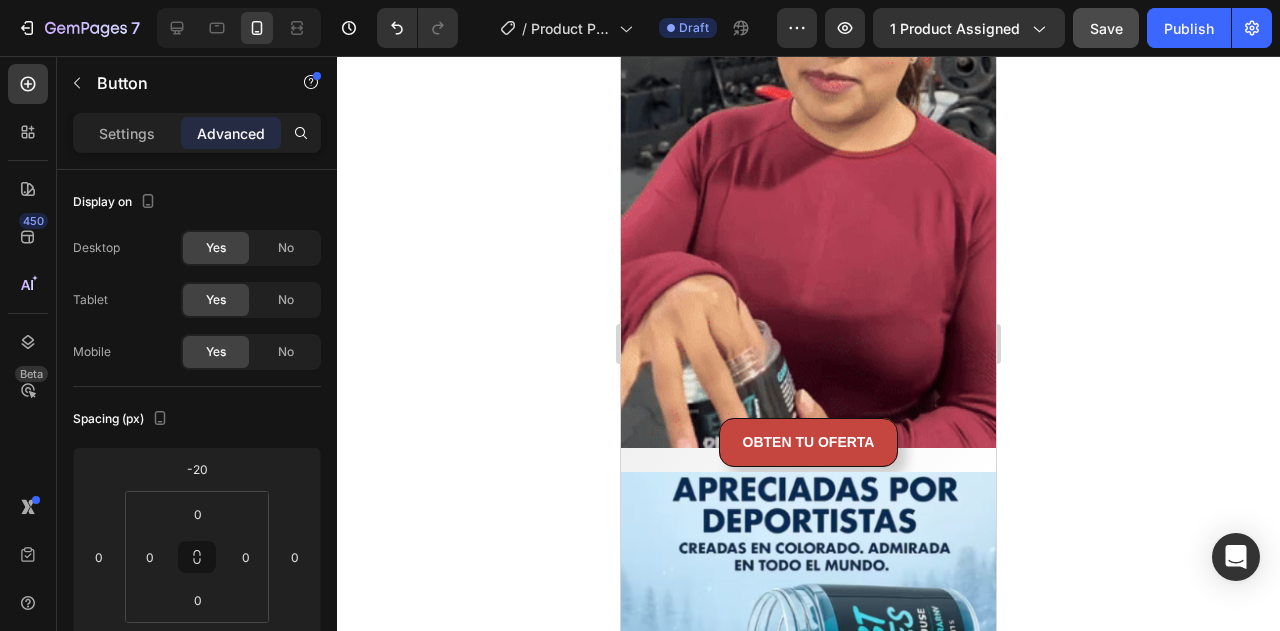 click 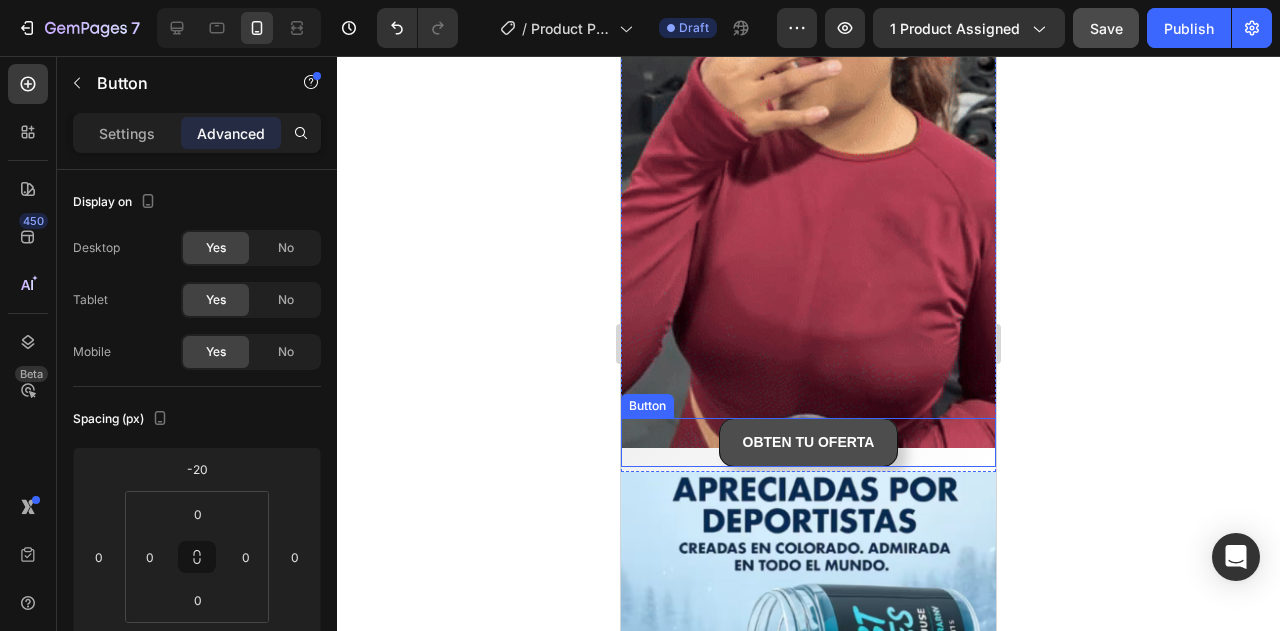 click on "OBTEN TU OFERTA" at bounding box center (809, 442) 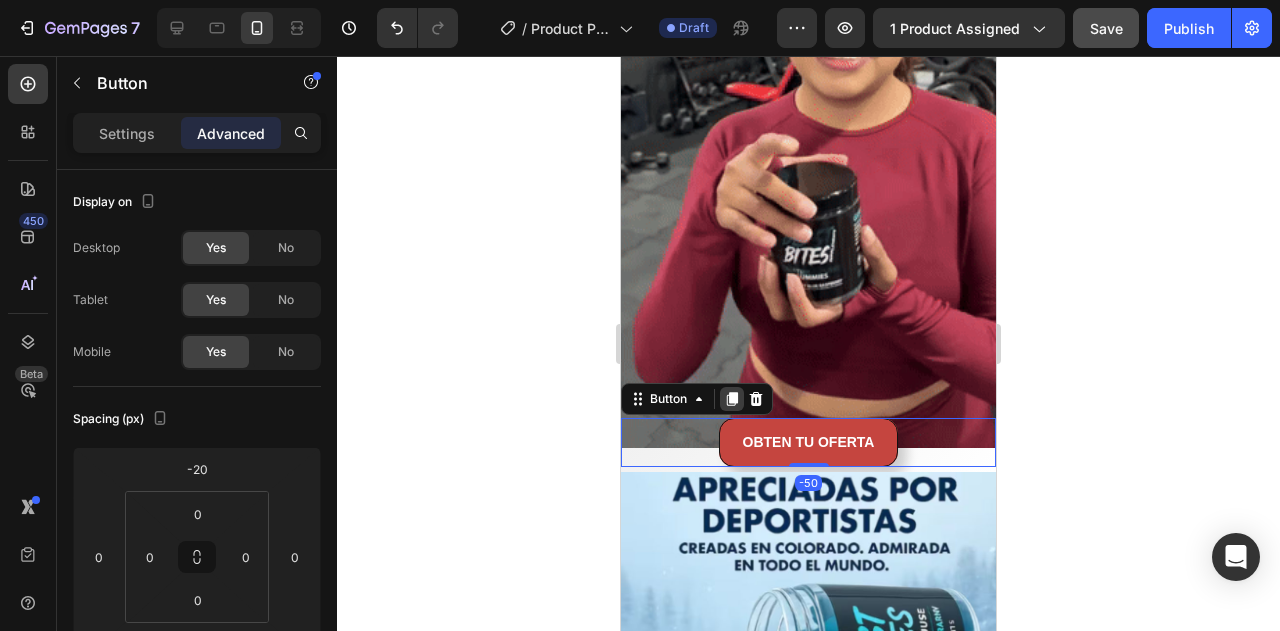click 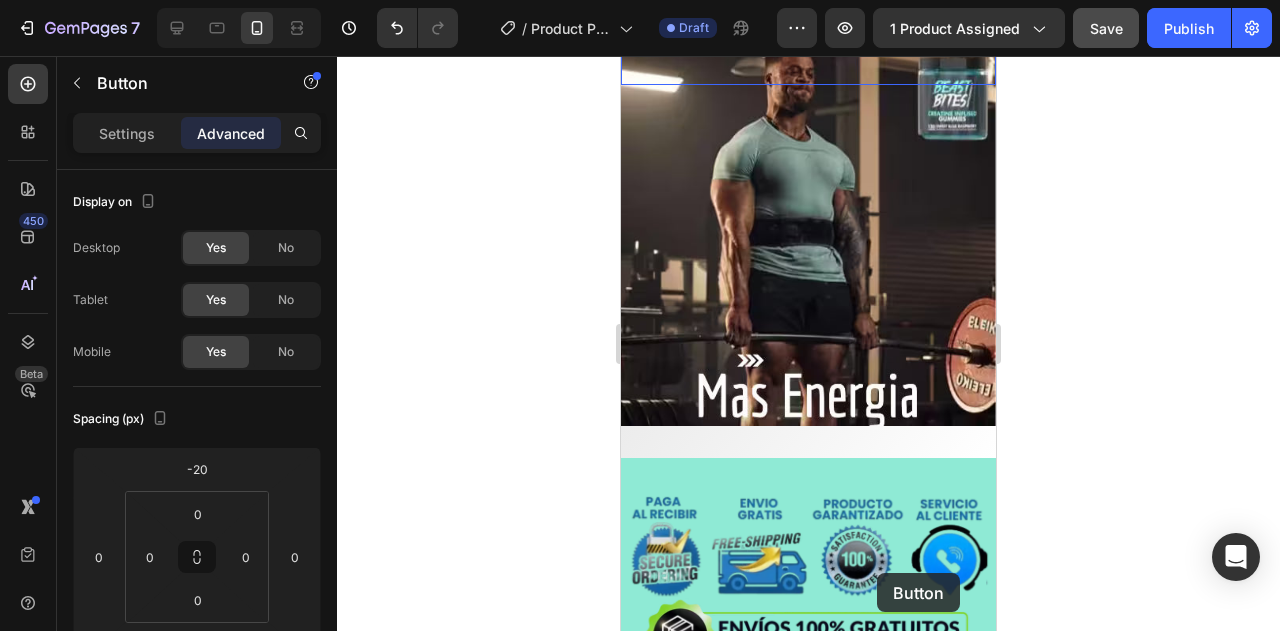 scroll, scrollTop: 2134, scrollLeft: 0, axis: vertical 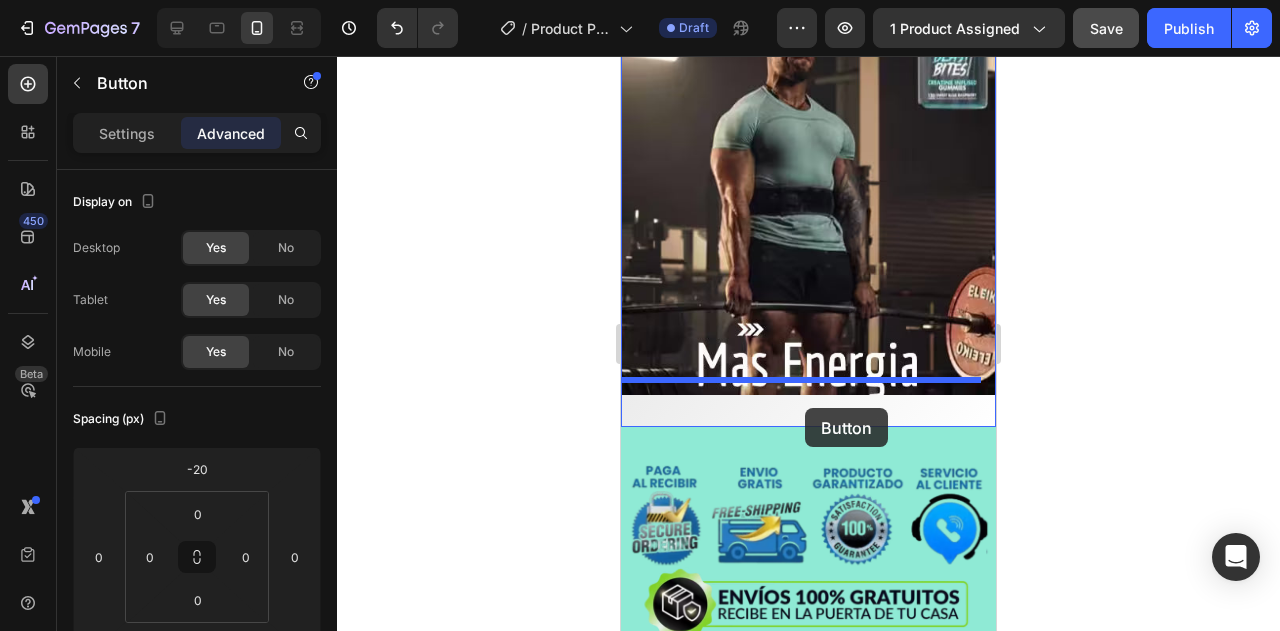 drag, startPoint x: 879, startPoint y: 429, endPoint x: 802, endPoint y: 409, distance: 79.555016 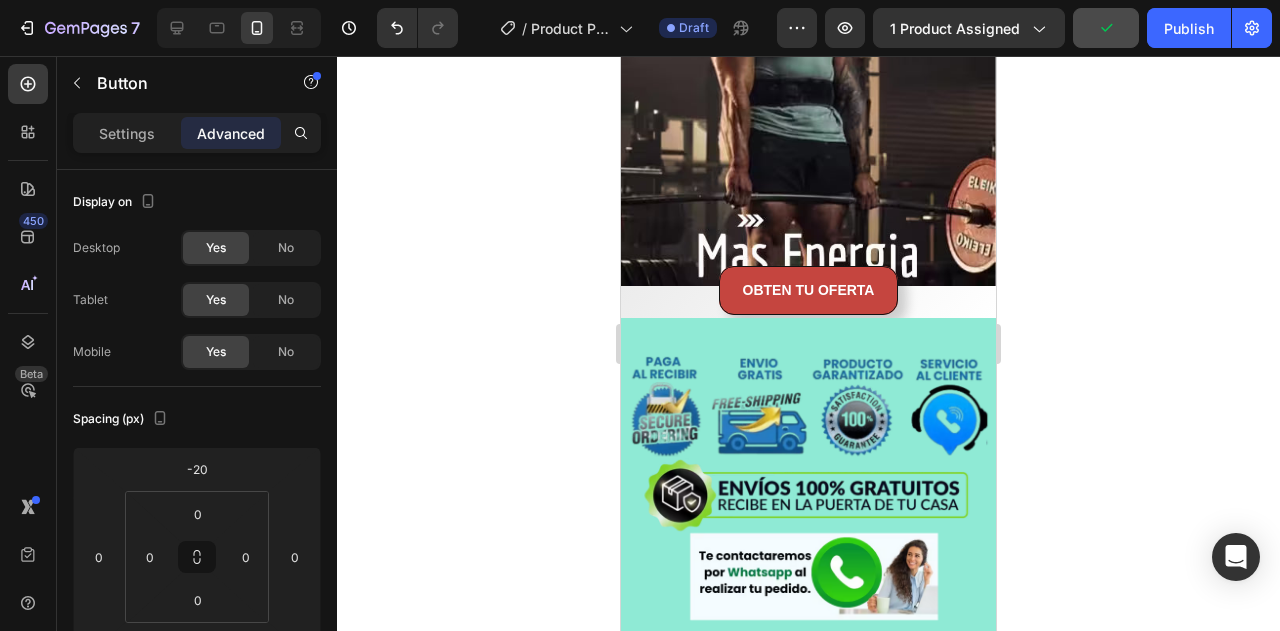 scroll, scrollTop: 2014, scrollLeft: 0, axis: vertical 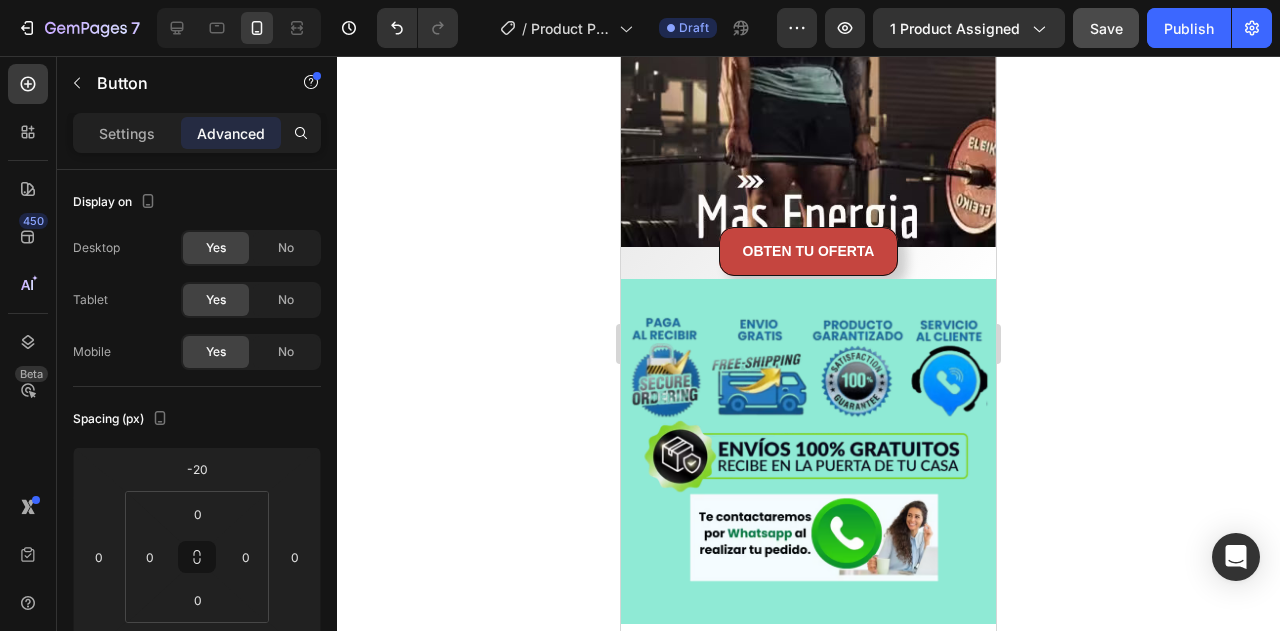 click 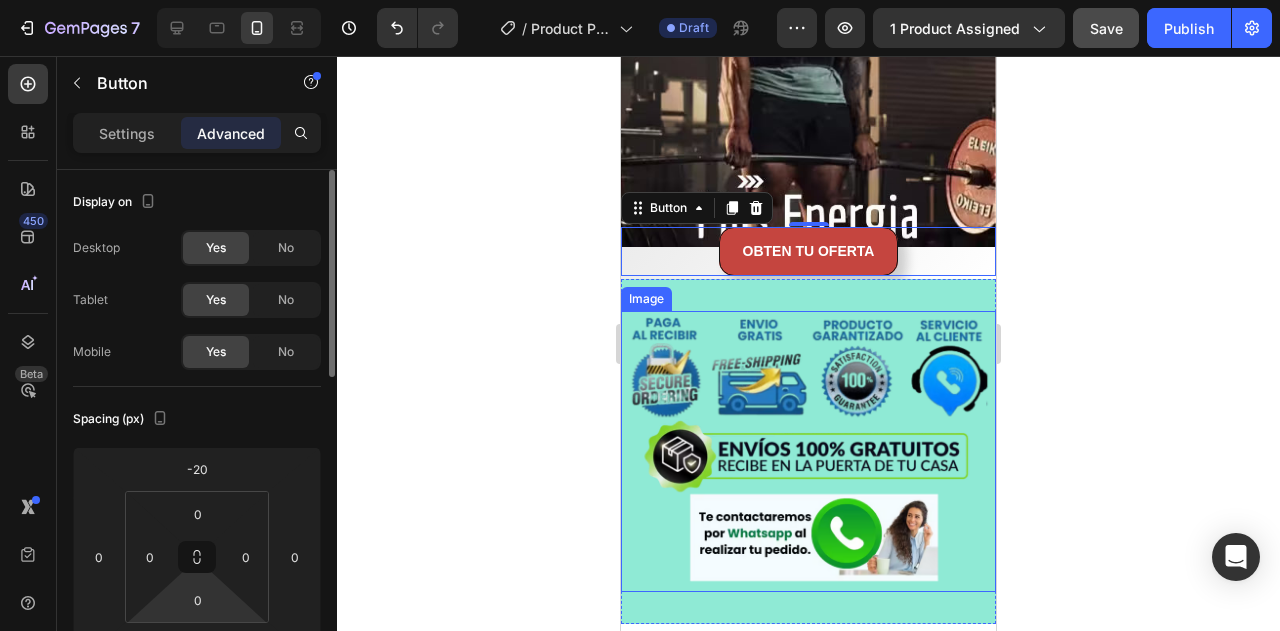 scroll, scrollTop: 240, scrollLeft: 0, axis: vertical 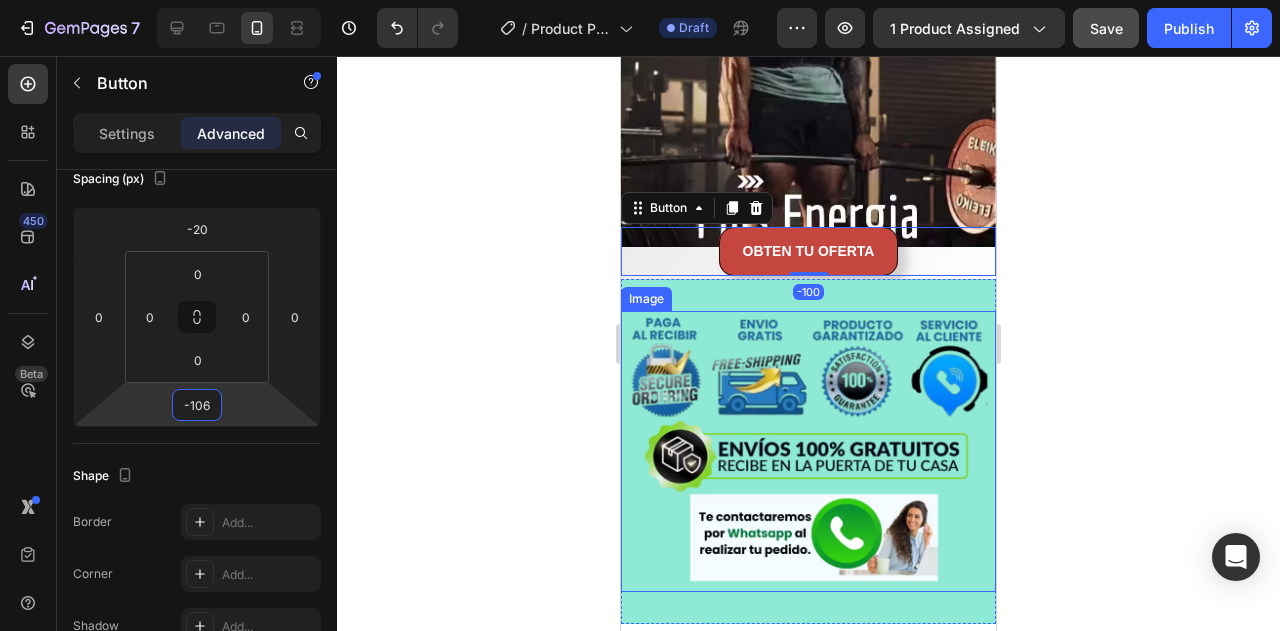 type on "-110" 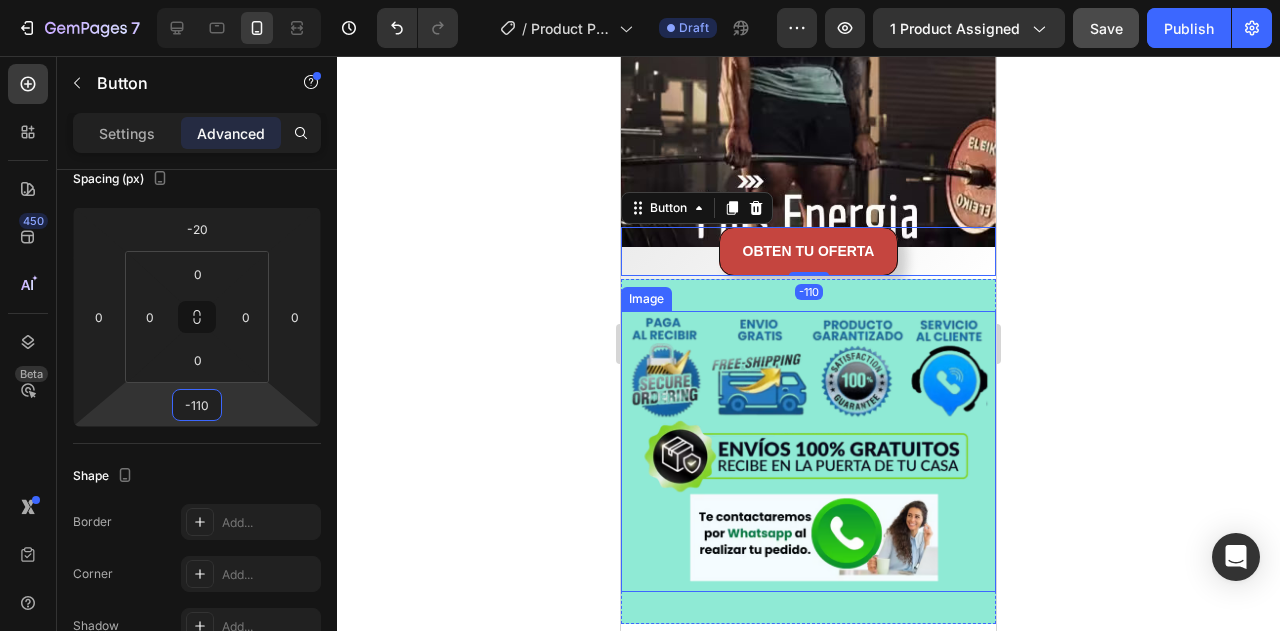 drag, startPoint x: 220, startPoint y: 383, endPoint x: 207, endPoint y: 413, distance: 32.695564 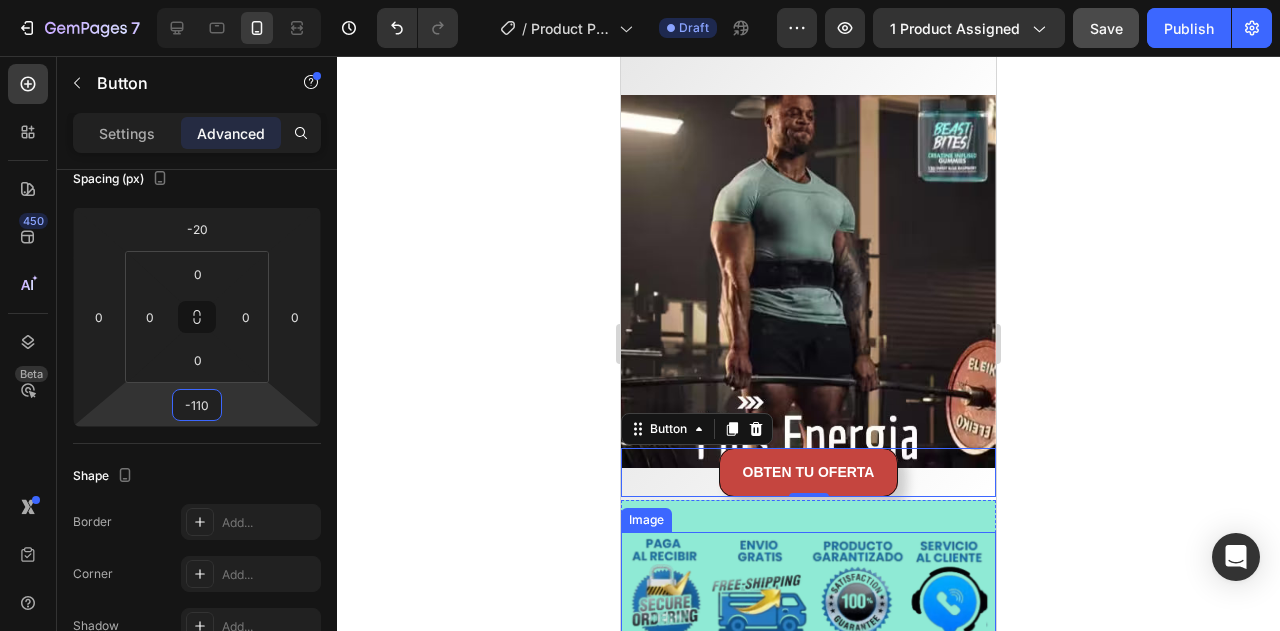 scroll, scrollTop: 1534, scrollLeft: 0, axis: vertical 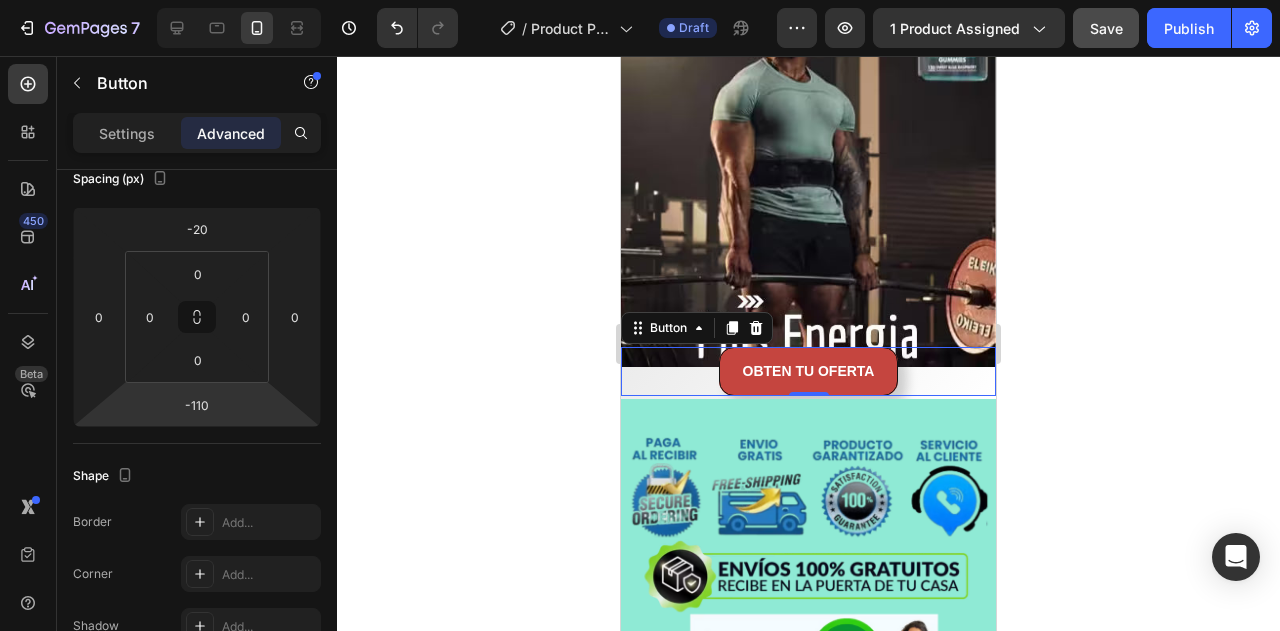 click 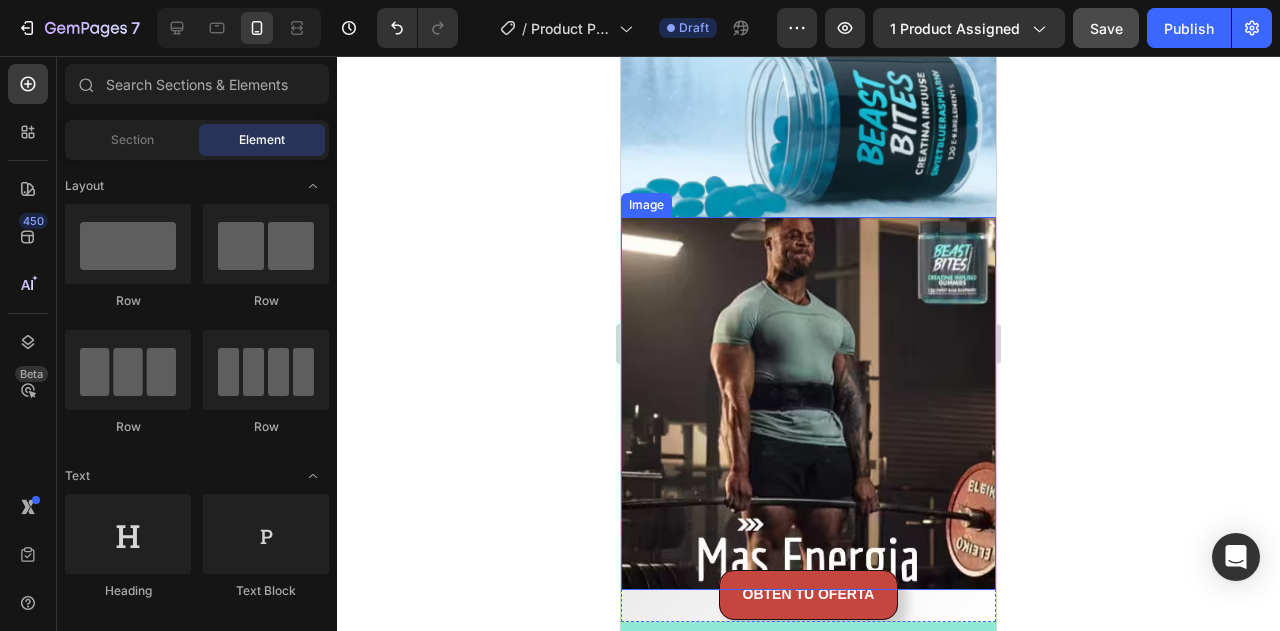 scroll, scrollTop: 1031, scrollLeft: 0, axis: vertical 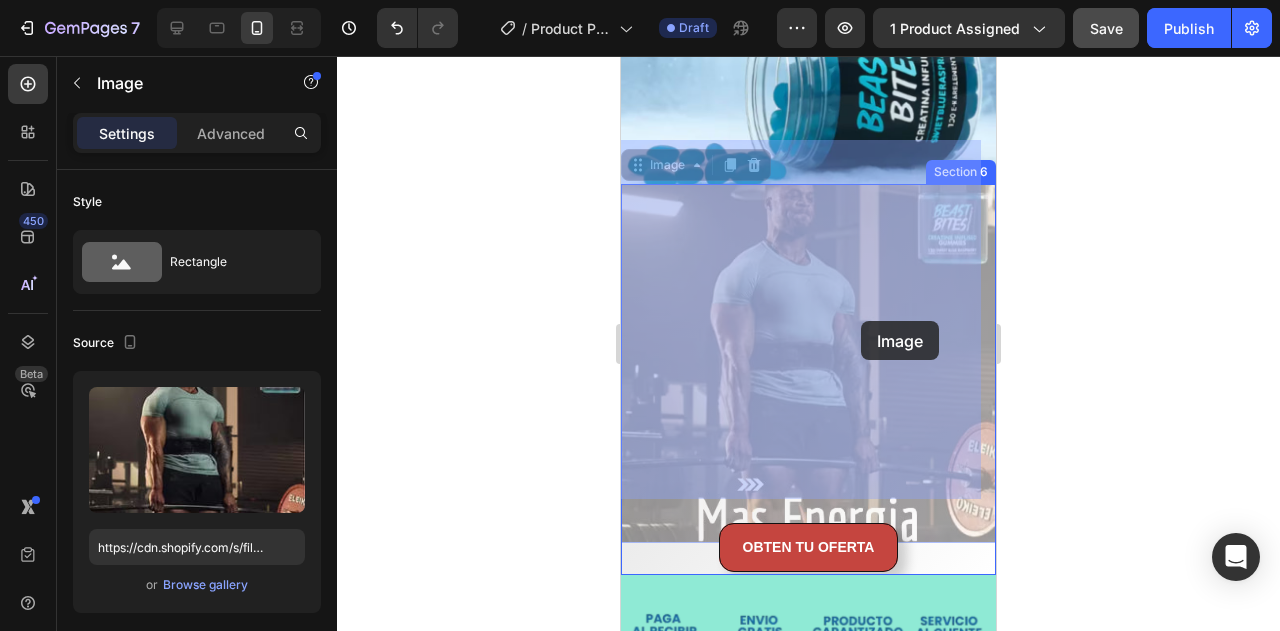 drag, startPoint x: 856, startPoint y: 307, endPoint x: 861, endPoint y: 321, distance: 14.866069 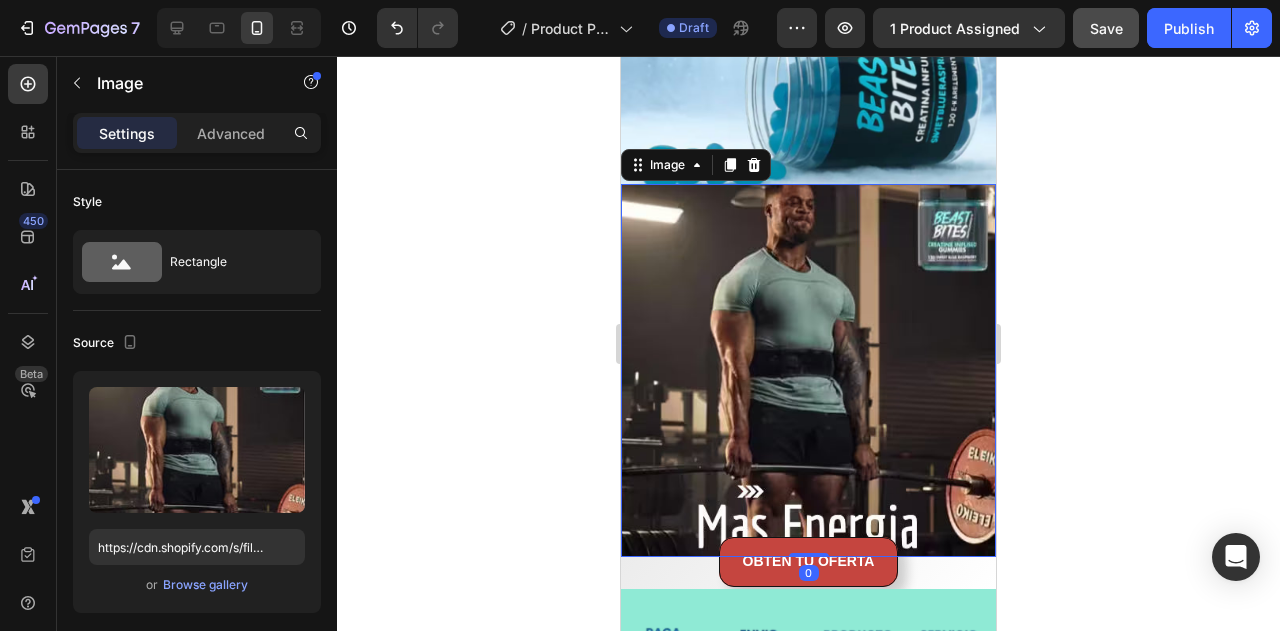 click at bounding box center [808, 370] 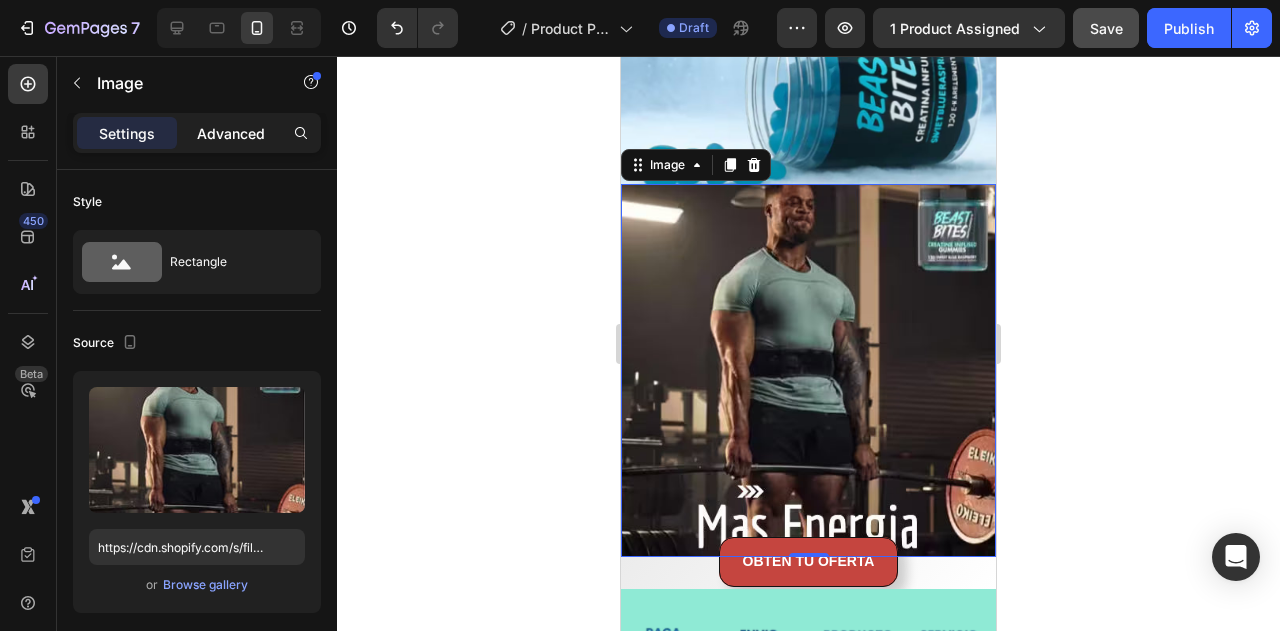 click on "Advanced" at bounding box center [231, 133] 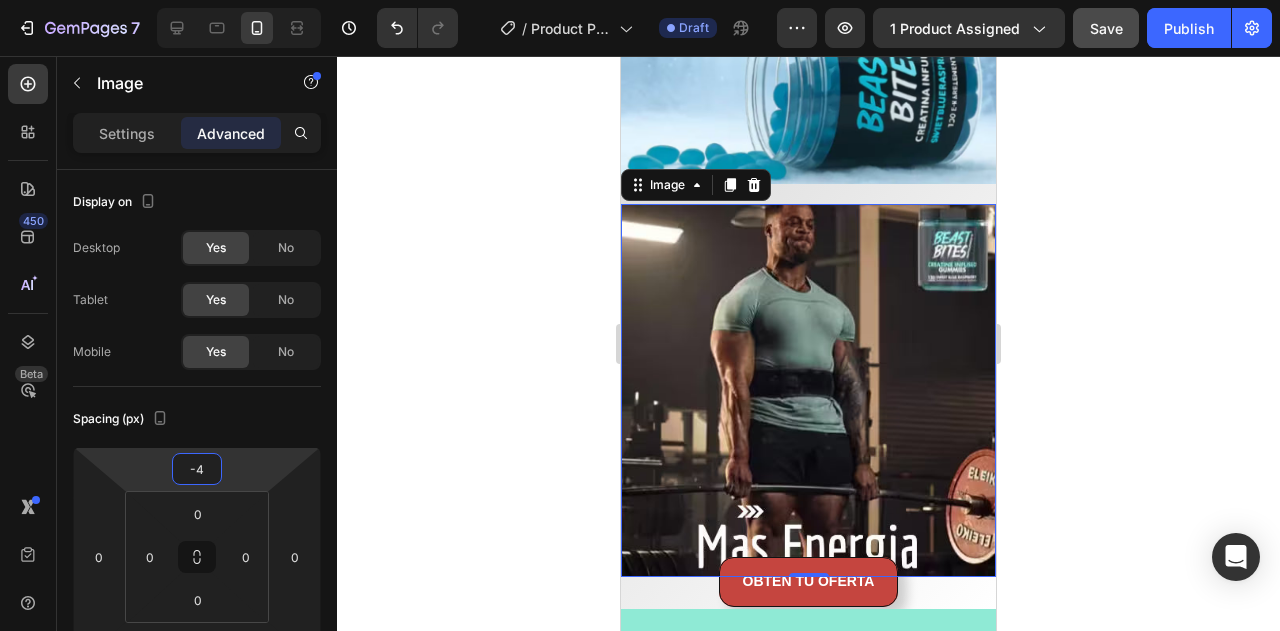 type on "4" 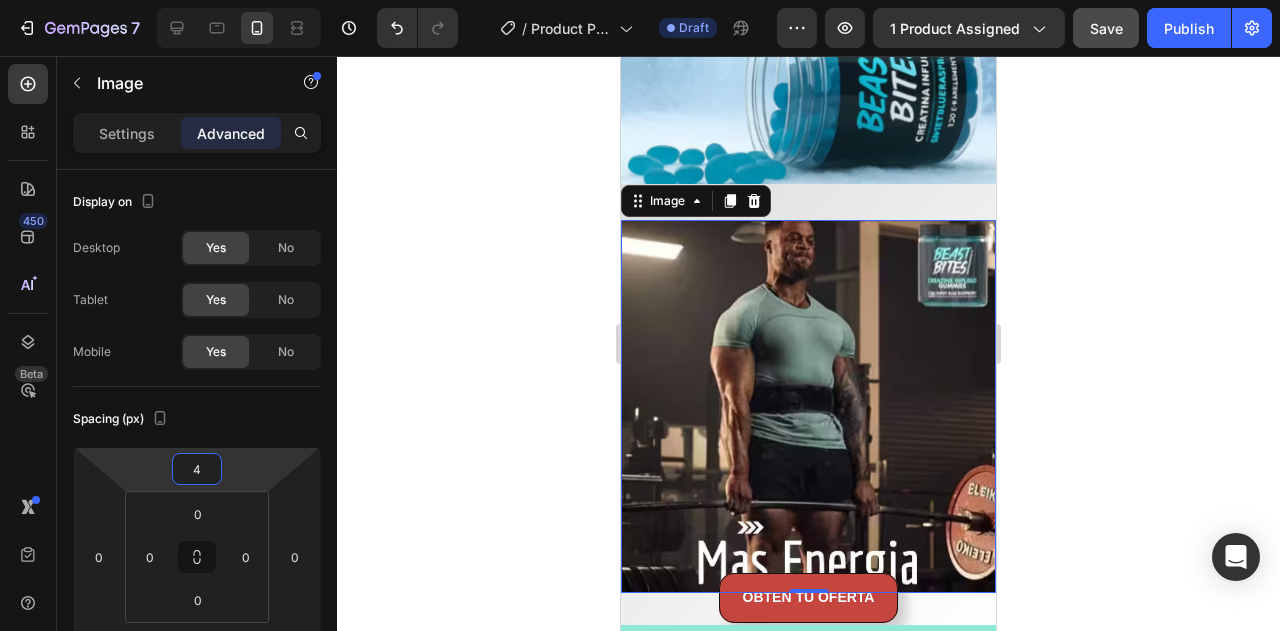 drag, startPoint x: 226, startPoint y: 489, endPoint x: 230, endPoint y: 471, distance: 18.439089 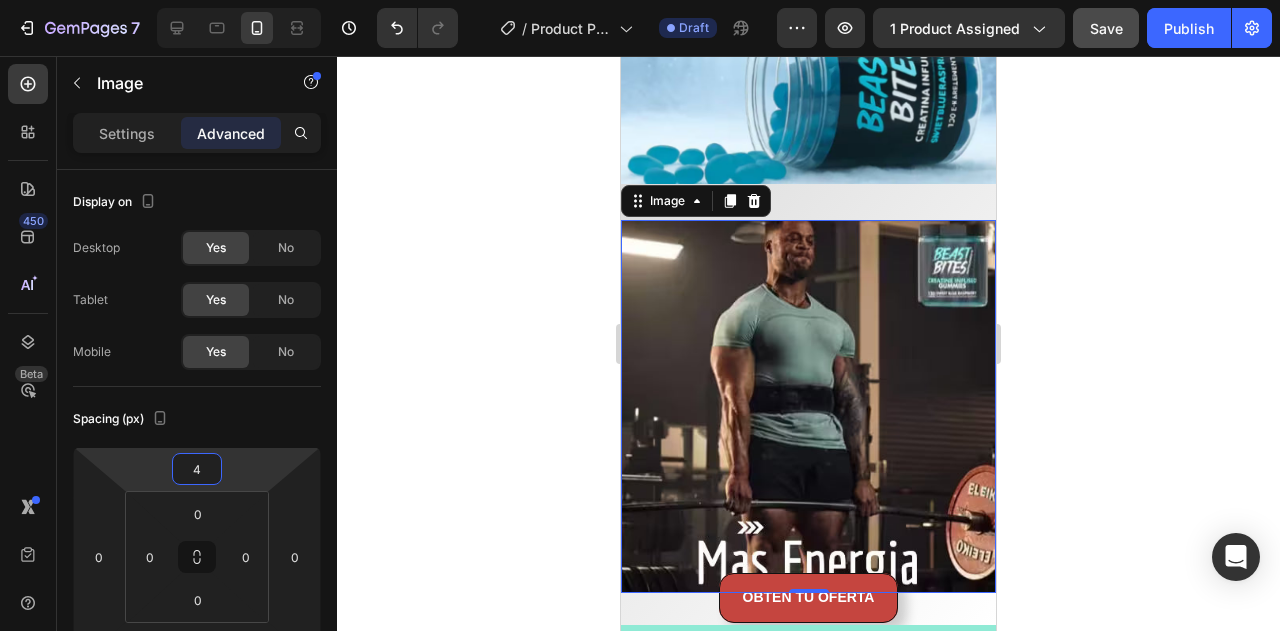 click on "7  Version history  /  Product Page - [DATE] [TIME] Draft Preview 1 product assigned  Save   Publish  450 Beta Sections(18) Elements(84) Section Element Hero Section Product Detail Brands Trusted Badges Guarantee Product Breakdown How to use Testimonials Compare Bundle FAQs Social Proof Brand Story Product List Collection Blog List Contact Sticky Add to Cart Custom Footer Browse Library 450 Layout
Row
Row
Row
Row Text
Heading
Text Block Button
Button
Button Media
Image
Image" at bounding box center [640, 0] 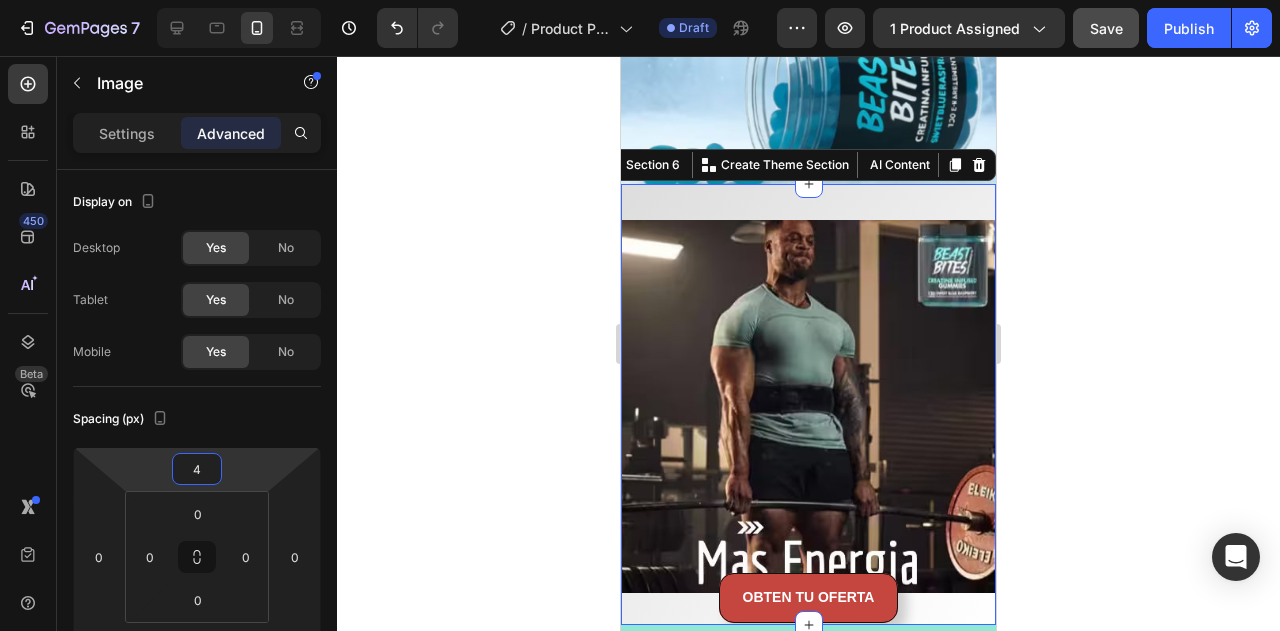 click on "Image OBTEN TU OFERTA Button Section 6   You can create reusable sections Create Theme Section AI Content Write with GemAI What would you like to describe here? Tone and Voice Persuasive Product Getting products... Show more Generate" at bounding box center [808, 404] 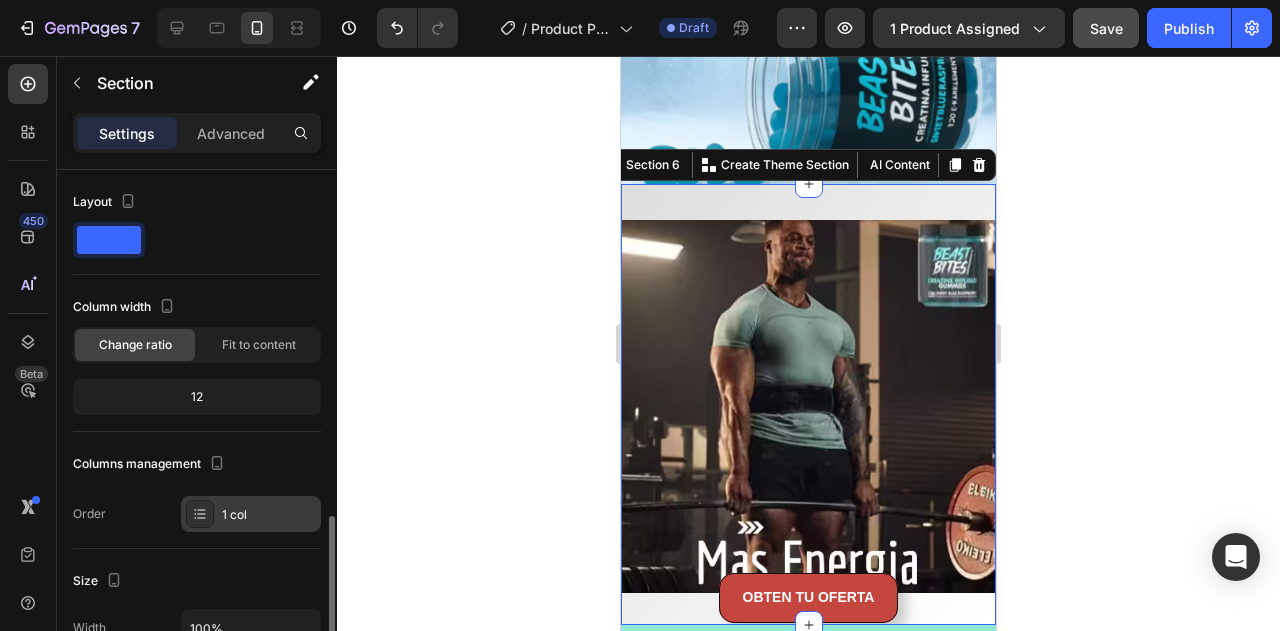 scroll, scrollTop: 360, scrollLeft: 0, axis: vertical 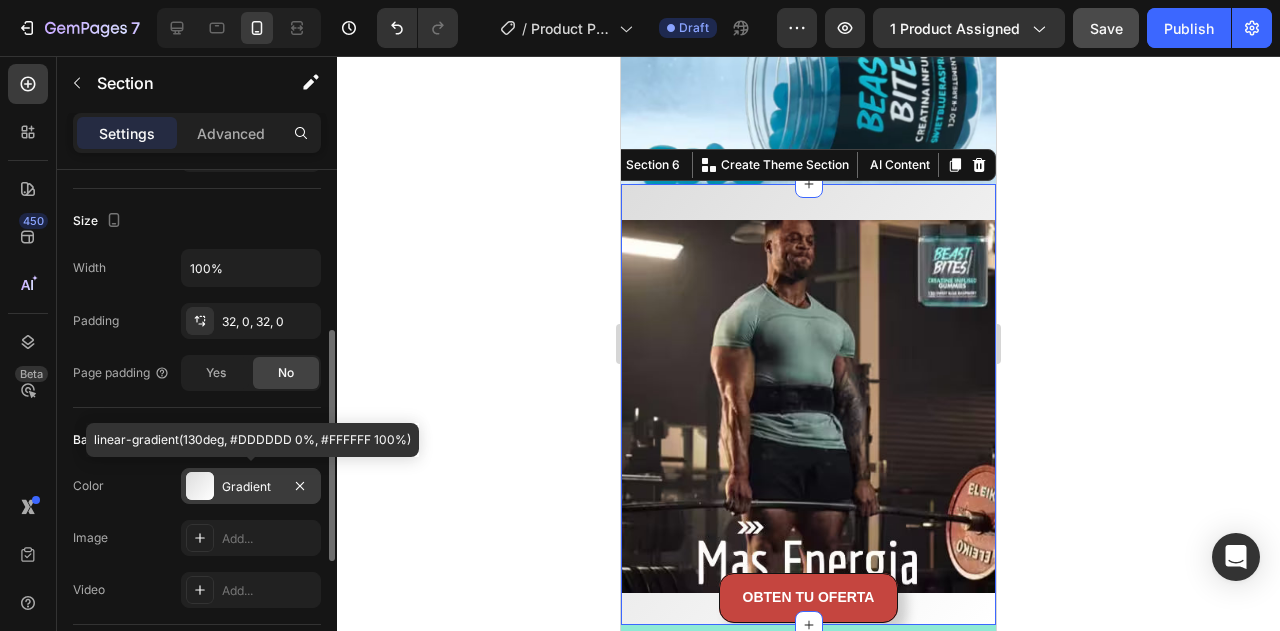 click at bounding box center [200, 486] 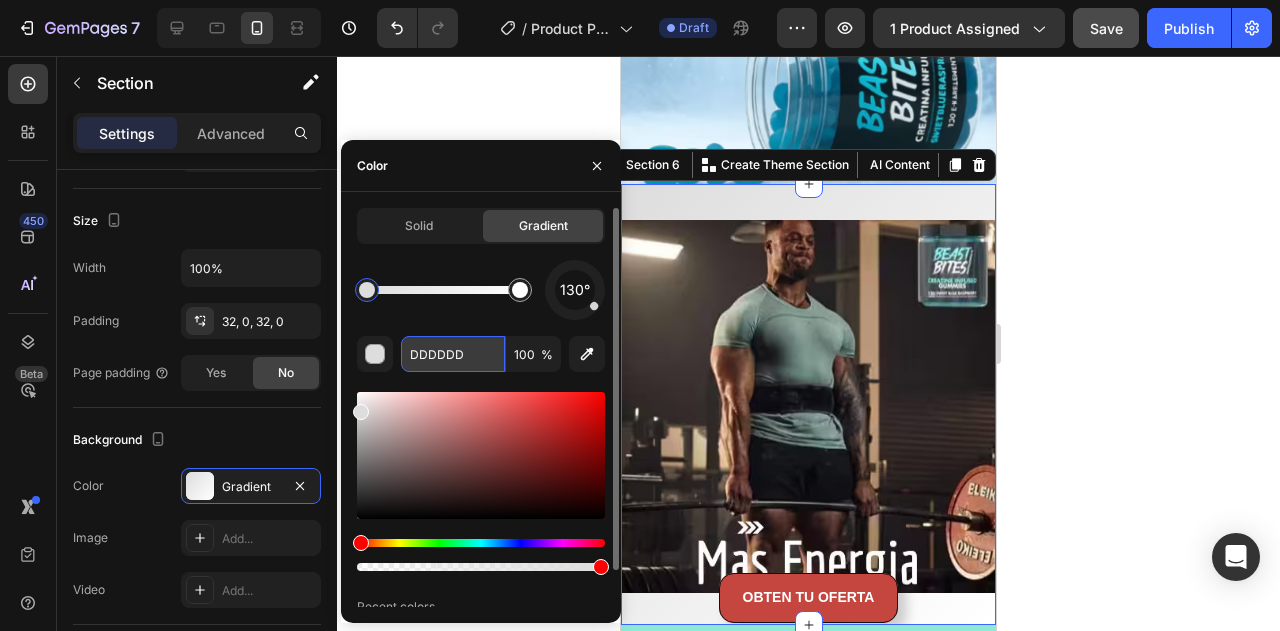 click on "DDDDDD" at bounding box center (453, 354) 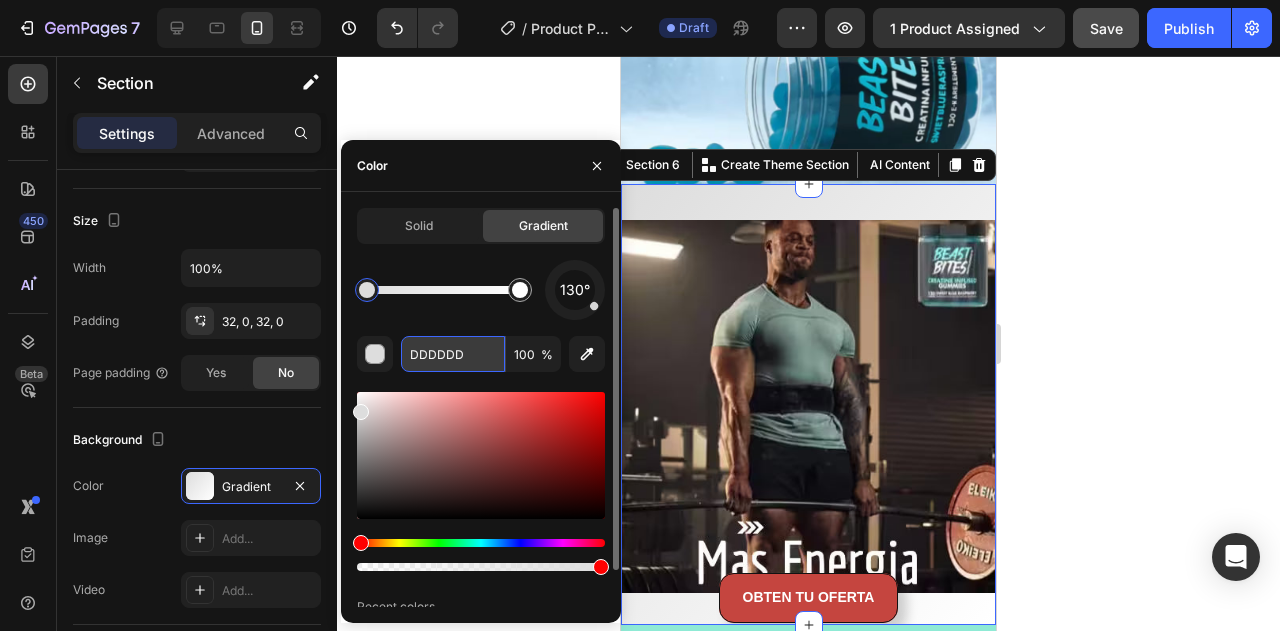 paste on "2ED1AB" 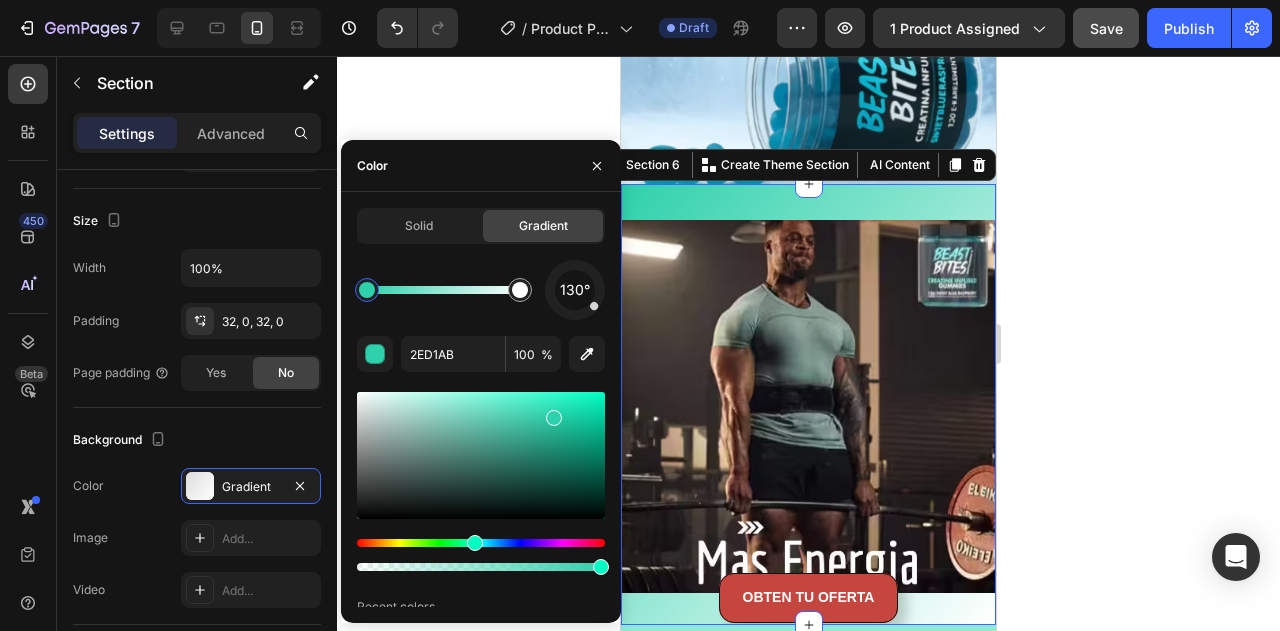 click 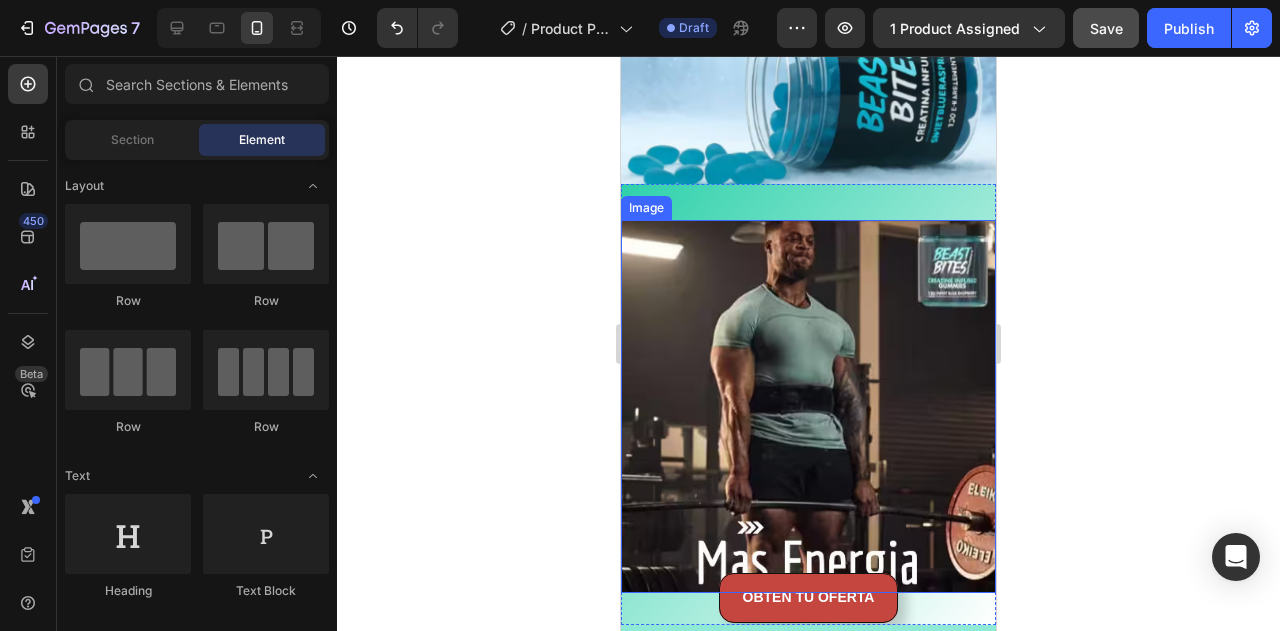click at bounding box center (808, 406) 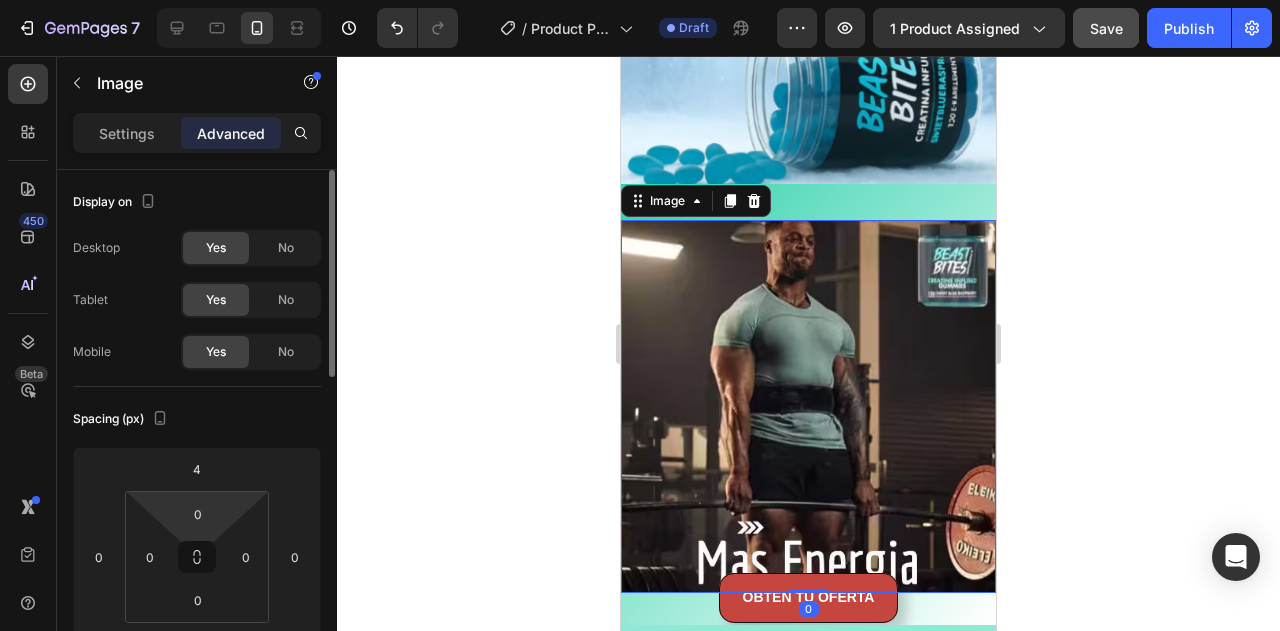 scroll, scrollTop: 120, scrollLeft: 0, axis: vertical 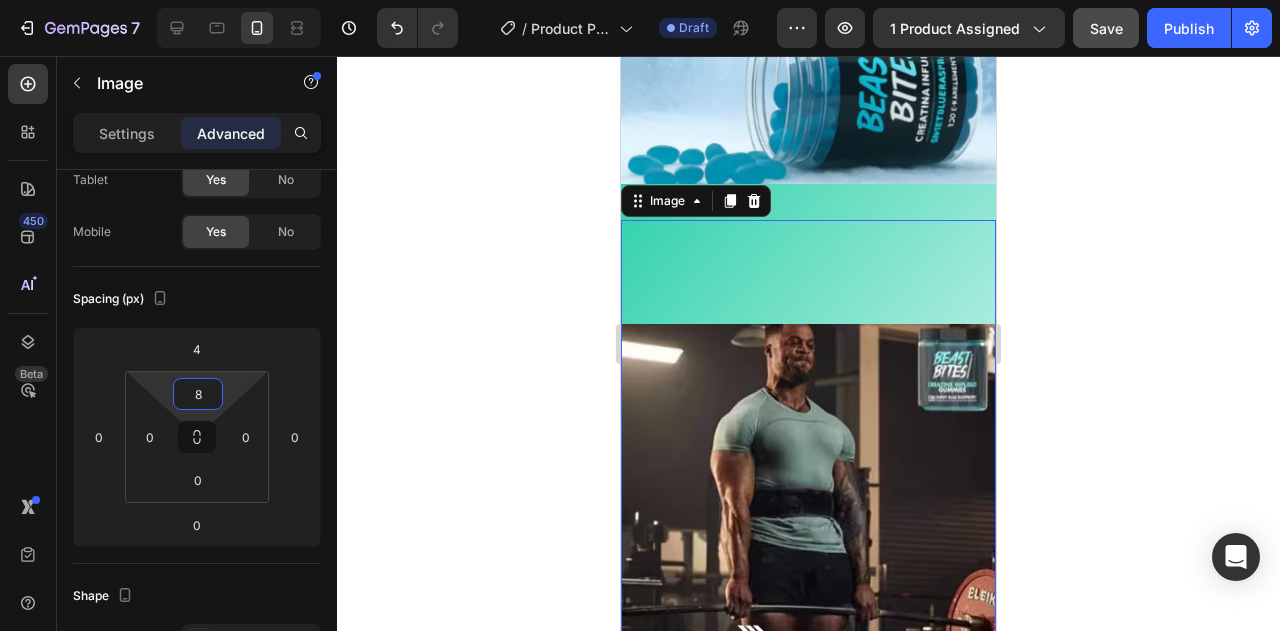 type on "0" 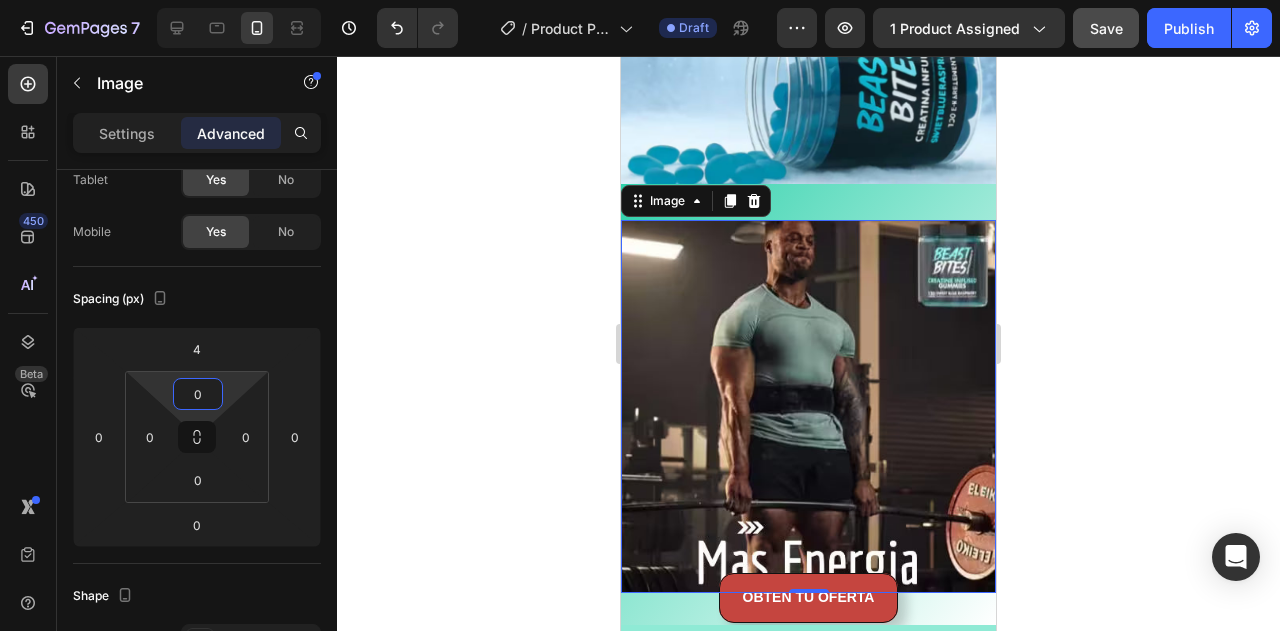 drag, startPoint x: 238, startPoint y: 374, endPoint x: 242, endPoint y: 452, distance: 78.10249 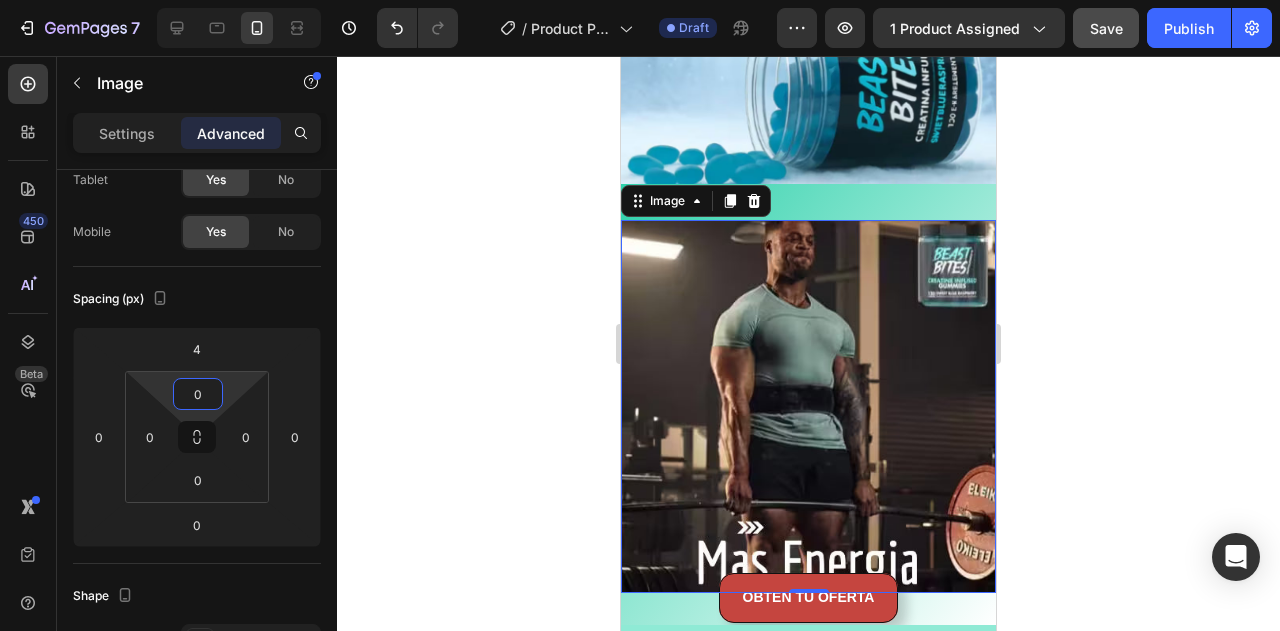 click on "7  Version history  /  Product Page - [DATE] [TIME] Draft Preview 1 product assigned  Save   Publish  450 Beta Sections(18) Elements(84) Section Element Hero Section Product Detail Brands Trusted Badges Guarantee Product Breakdown How to use Testimonials Compare Bundle FAQs Social Proof Brand Story Product List Collection Blog List Contact Sticky Add to Cart Custom Footer Browse Library 450 Layout
Row
Row
Row
Row Text
Heading
Text Block Button
Button
Button Media
Image
Image" at bounding box center (640, 0) 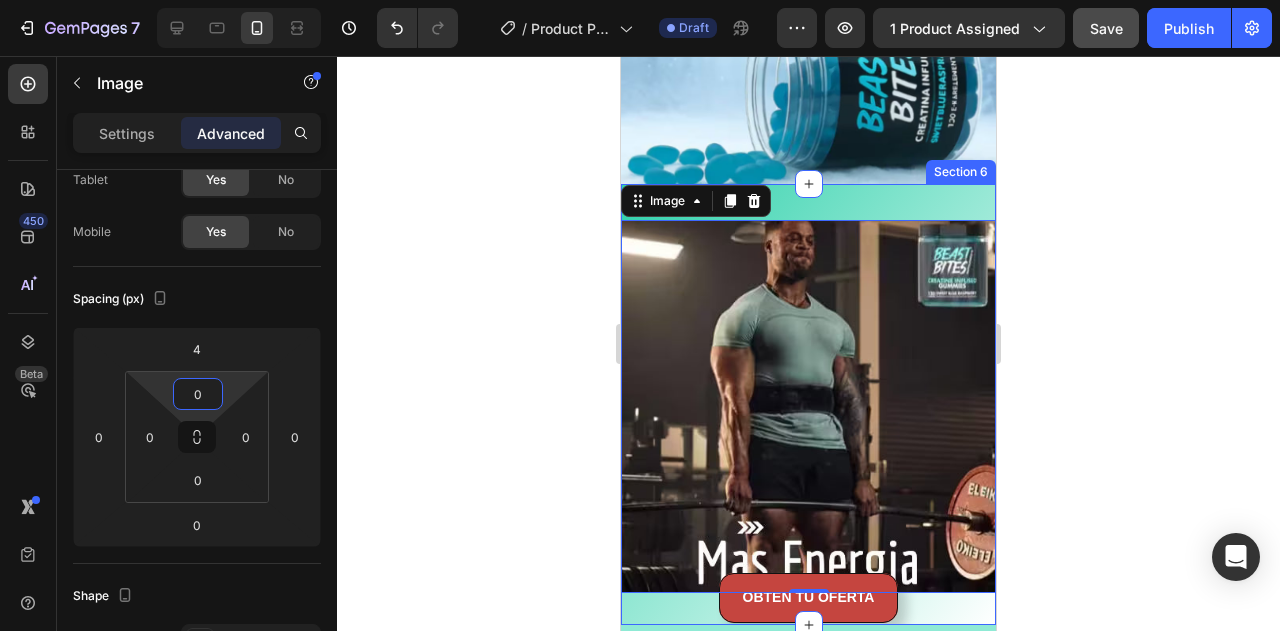 click on "Image   0 OBTEN TU OFERTA Button Section 6" at bounding box center (808, 404) 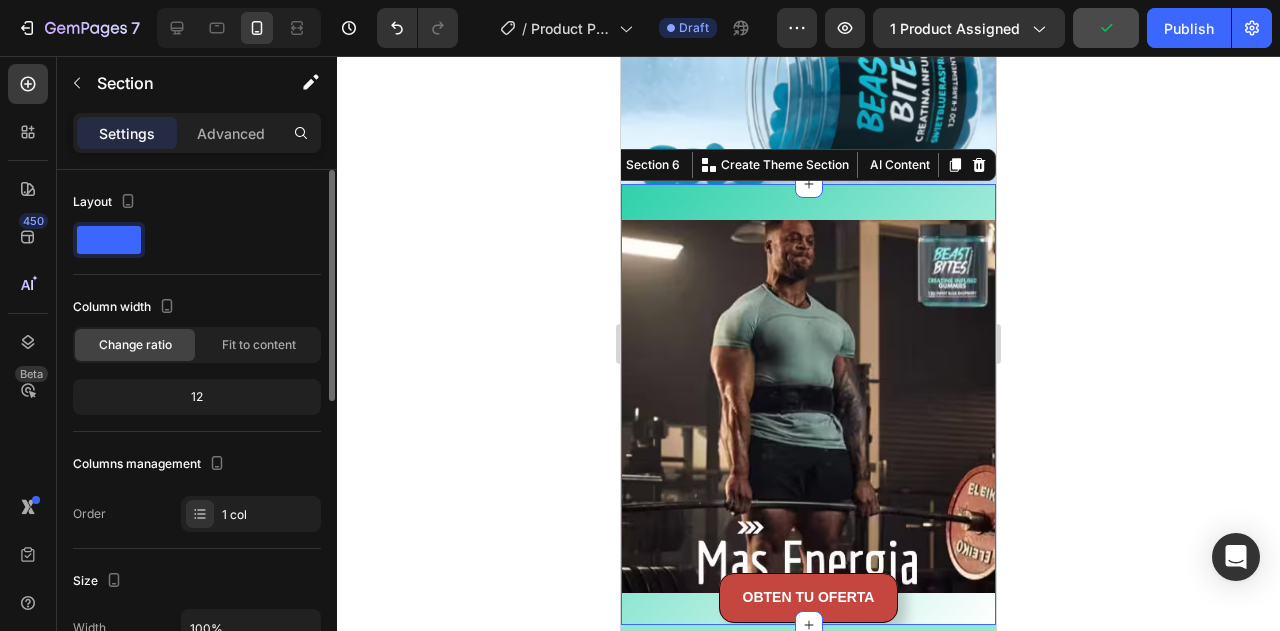 scroll, scrollTop: 120, scrollLeft: 0, axis: vertical 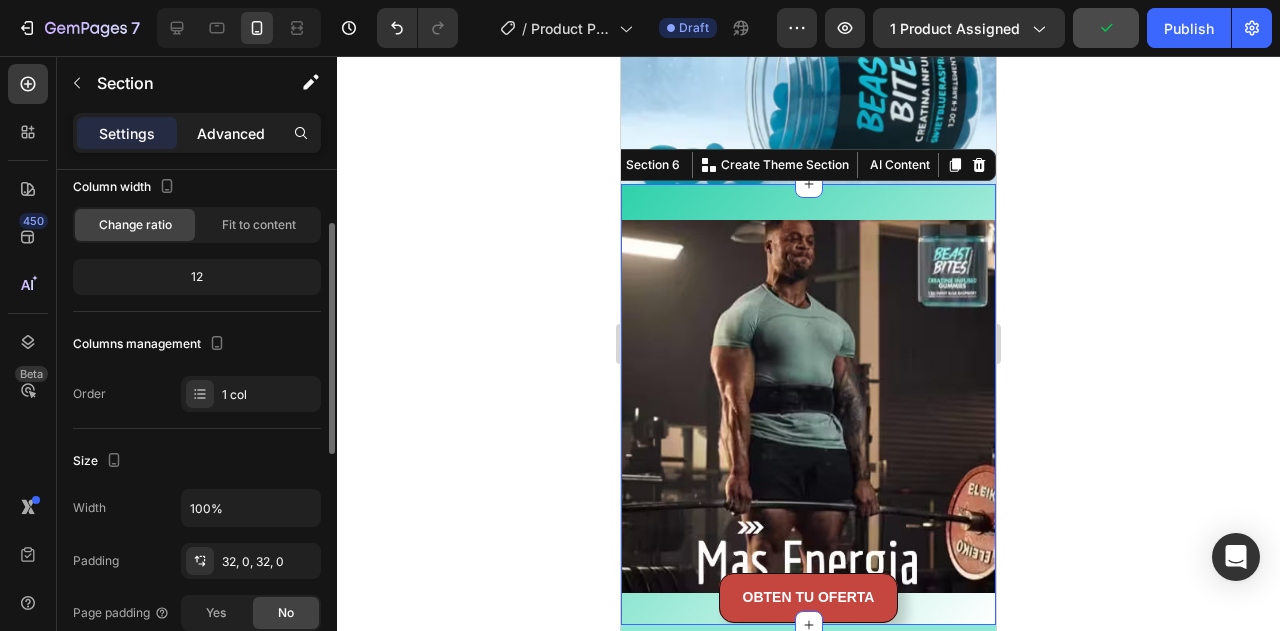 click on "Advanced" at bounding box center [231, 133] 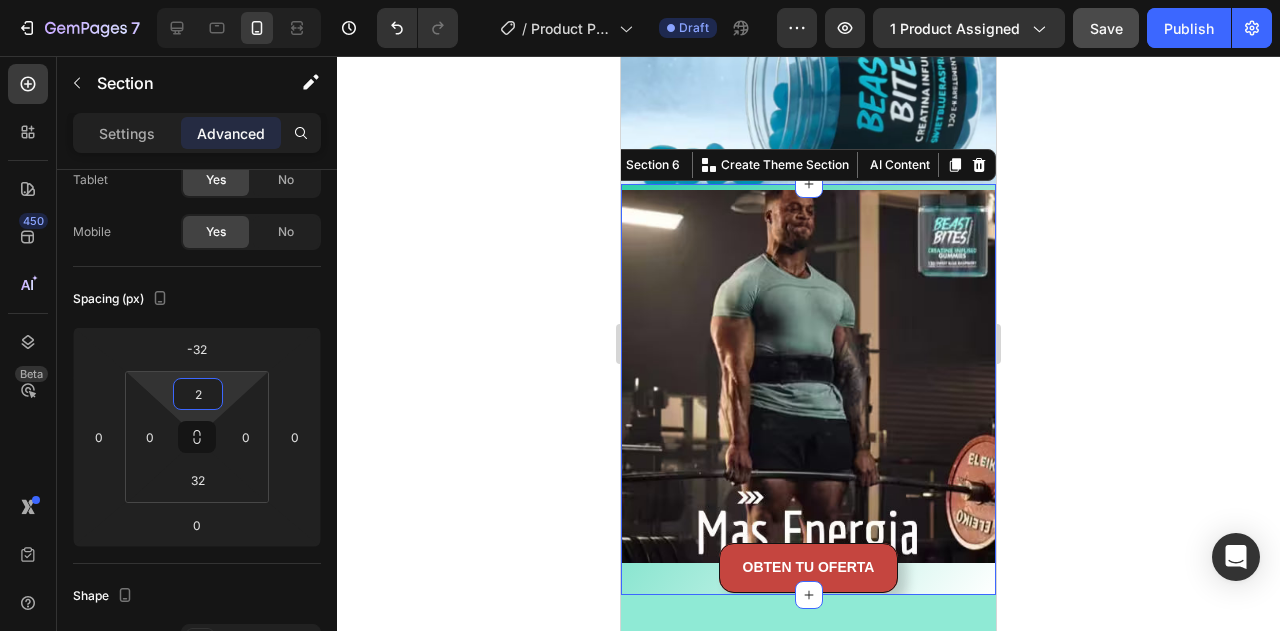 type on "0" 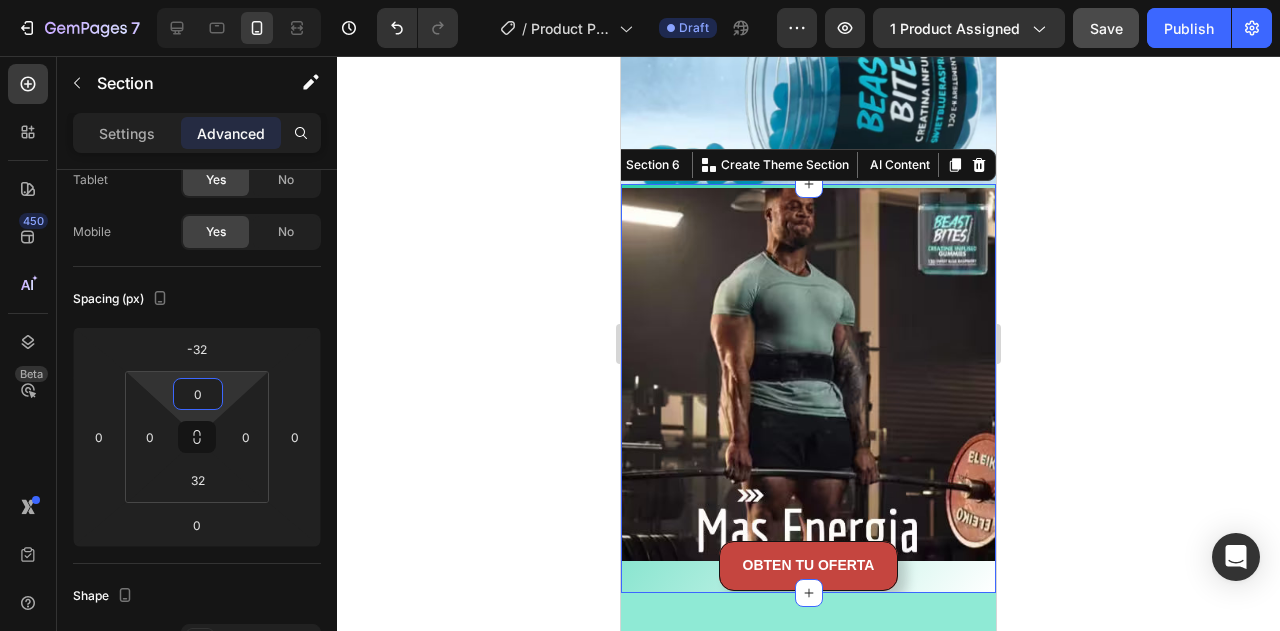 drag, startPoint x: 241, startPoint y: 371, endPoint x: 229, endPoint y: 383, distance: 16.970562 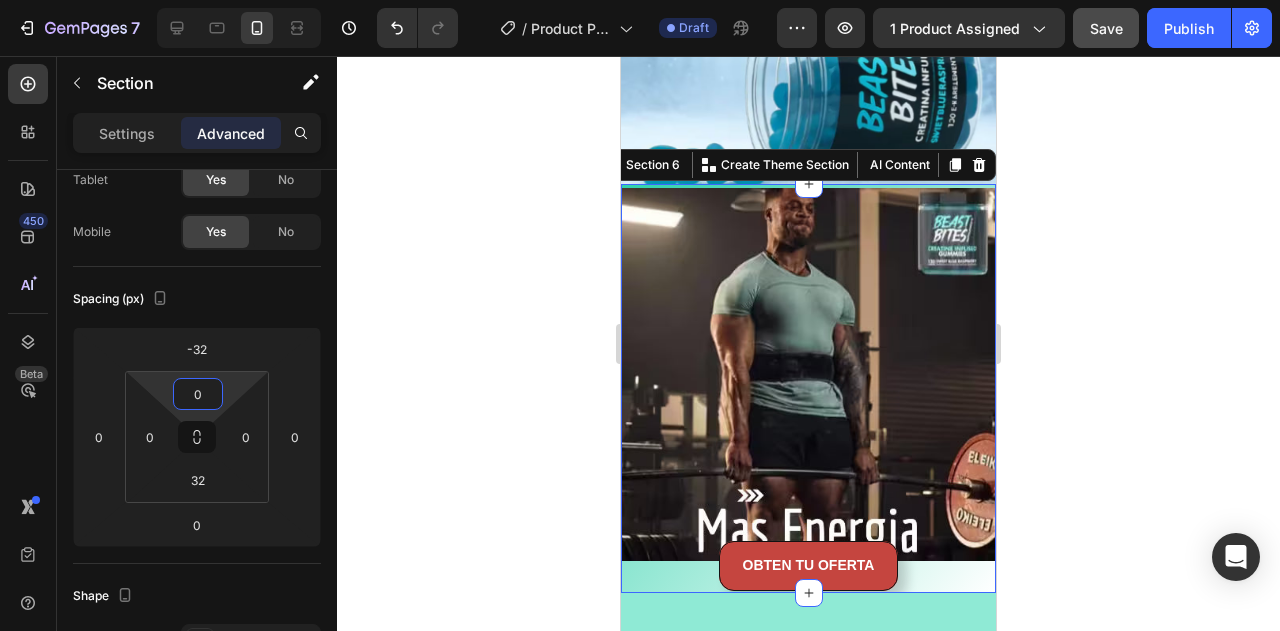 click on "7  Version history  /  Product Page - [DATE] [TIME] Draft Preview 1 product assigned  Save   Publish  450 Beta Sections(18) Elements(84) Section Element Hero Section Product Detail Brands Trusted Badges Guarantee Product Breakdown How to use Testimonials Compare Bundle FAQs Social Proof Brand Story Product List Collection Blog List Contact Sticky Add to Cart Custom Footer Browse Library 450 Layout
Row
Row
Row
Row Text
Heading
Text Block Button
Button
Button Media
Image
Image" at bounding box center [640, 0] 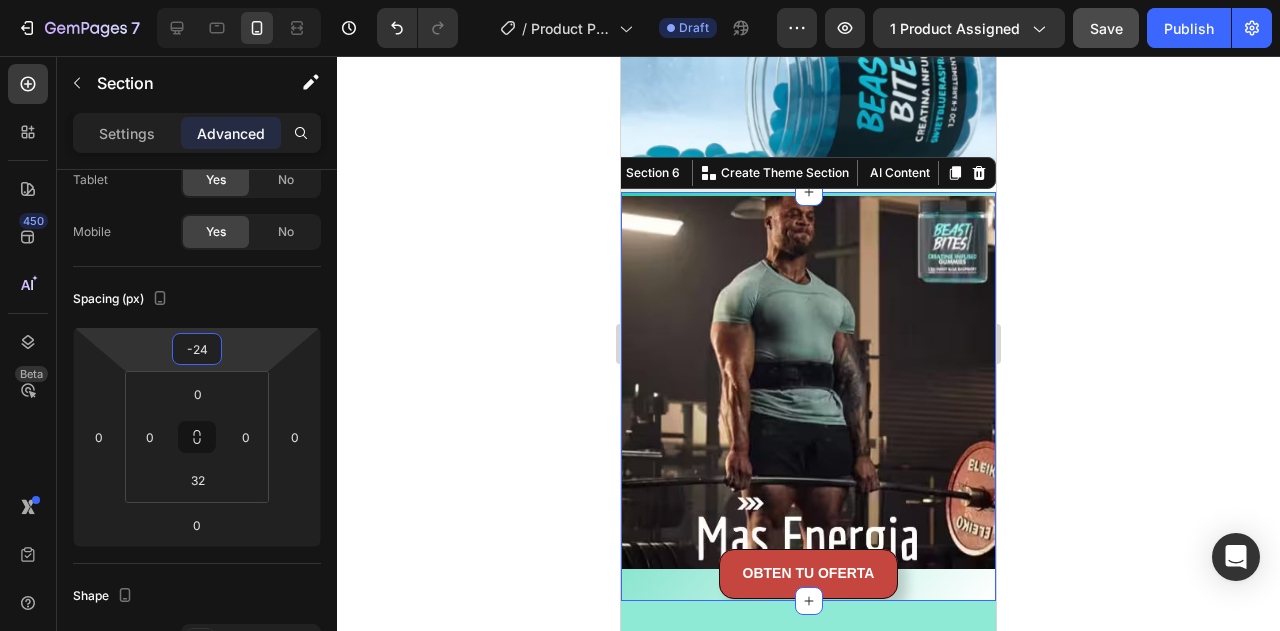 type on "-26" 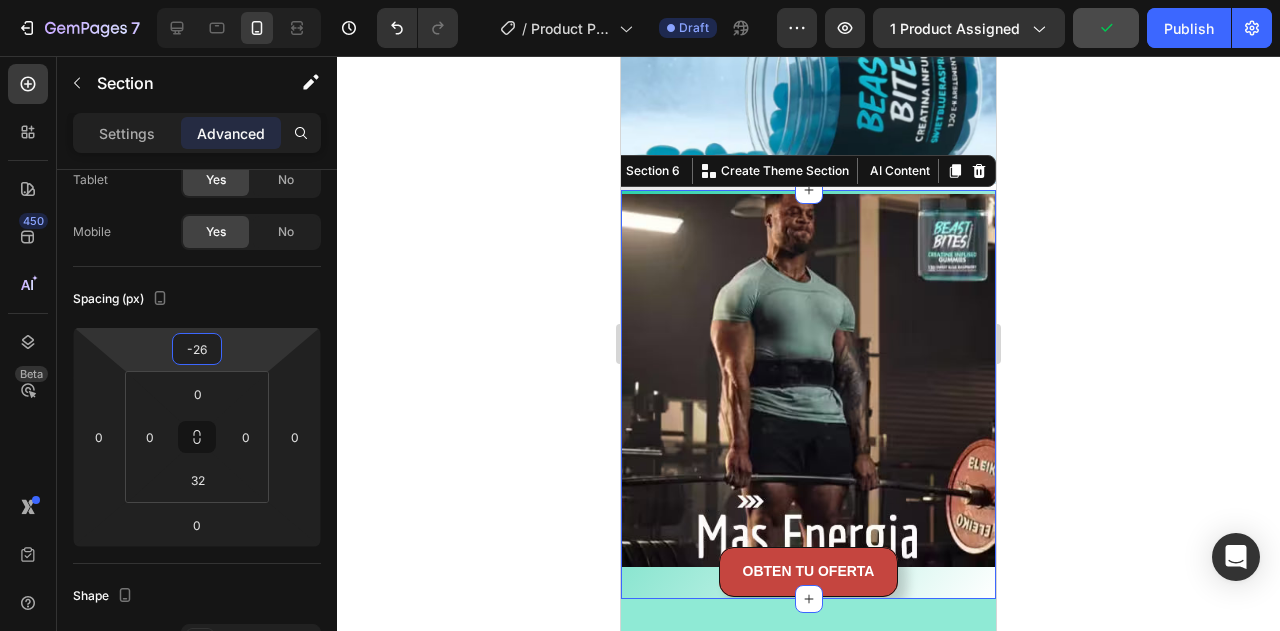 drag, startPoint x: 233, startPoint y: 356, endPoint x: 252, endPoint y: 353, distance: 19.235384 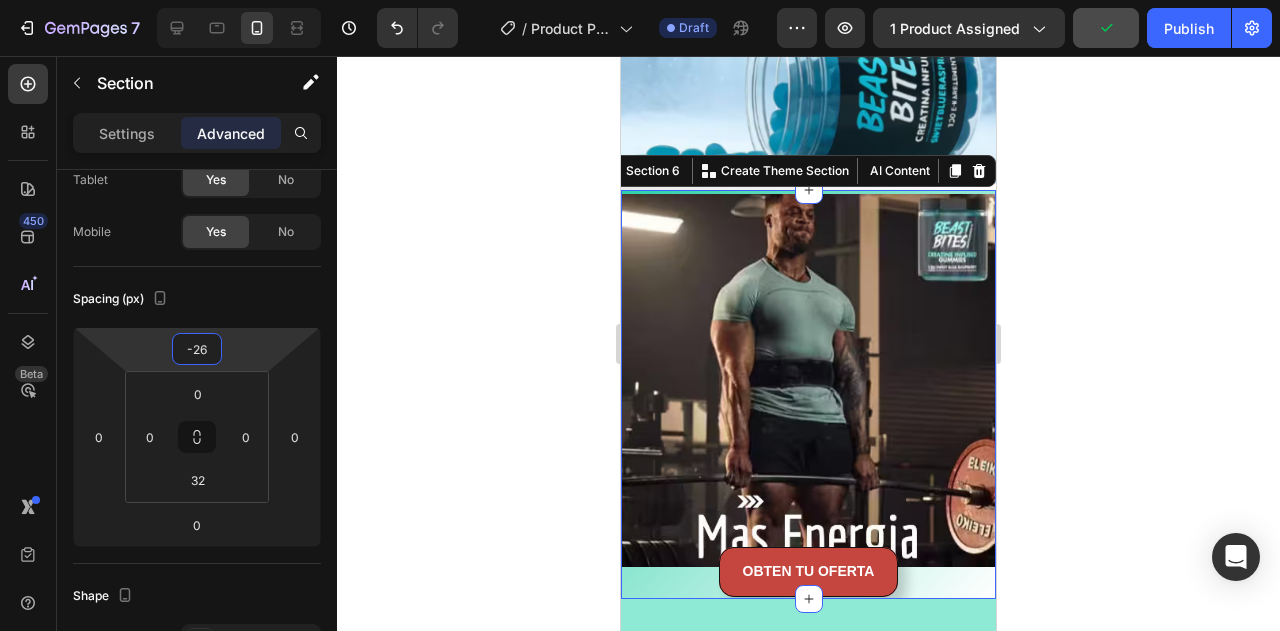 click 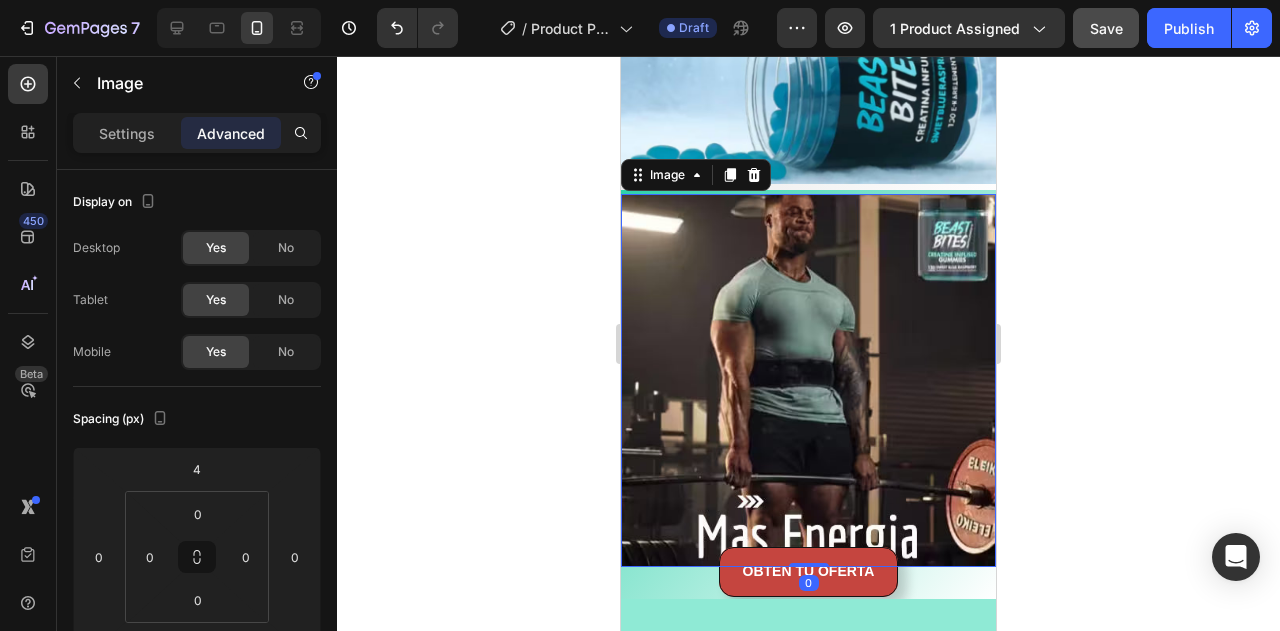 click at bounding box center [808, 380] 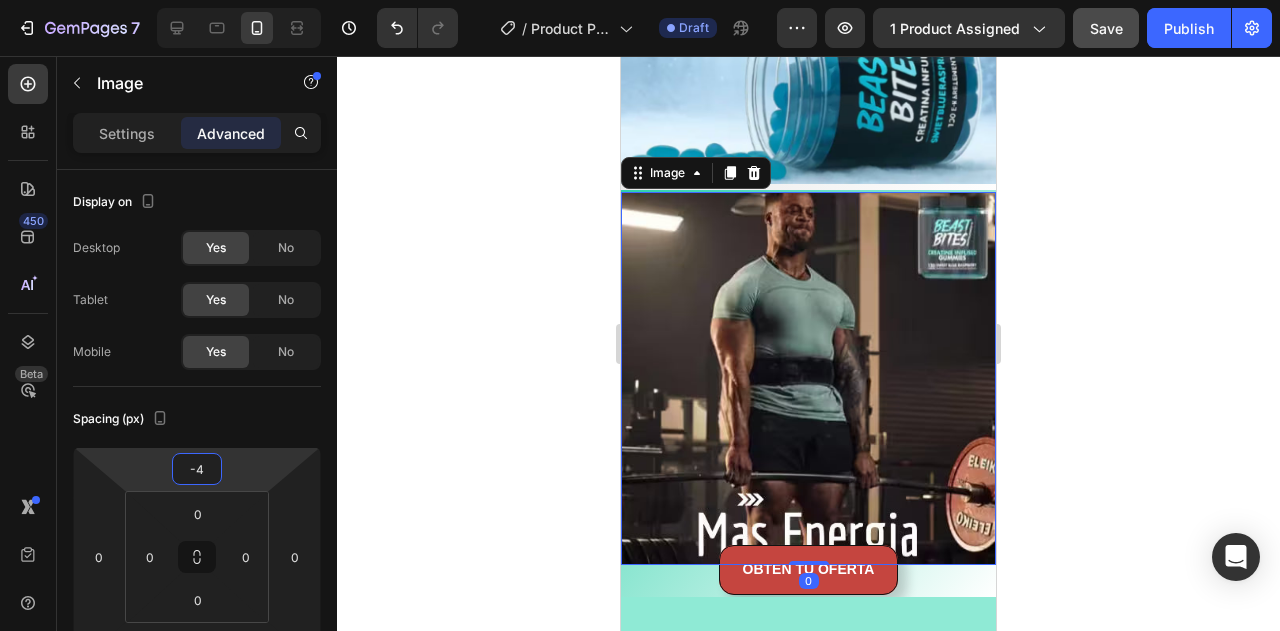 type on "-8" 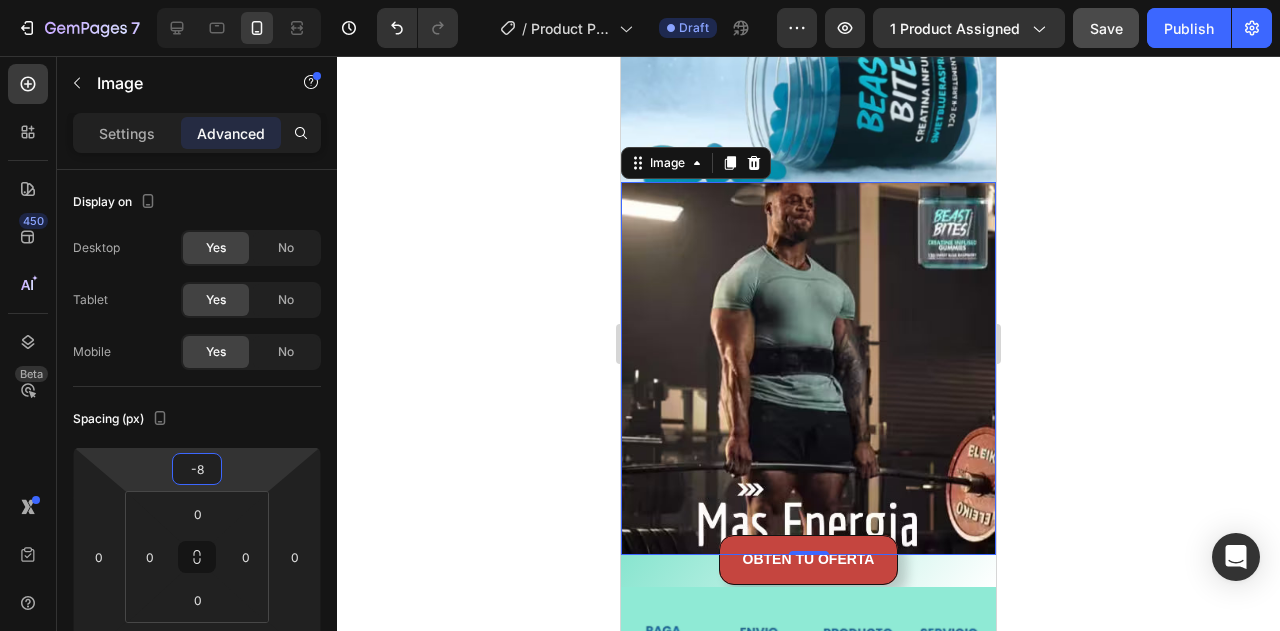 click on "7  Version history  /  Product Page - [DATE] [TIME] Draft Preview 1 product assigned  Save   Publish  450 Beta Sections(18) Elements(84) Section Element Hero Section Product Detail Brands Trusted Badges Guarantee Product Breakdown How to use Testimonials Compare Bundle FAQs Social Proof Brand Story Product List Collection Blog List Contact Sticky Add to Cart Custom Footer Browse Library 450 Layout
Row
Row
Row
Row Text
Heading
Text Block Button
Button
Button Media
Image
Image" at bounding box center [640, 0] 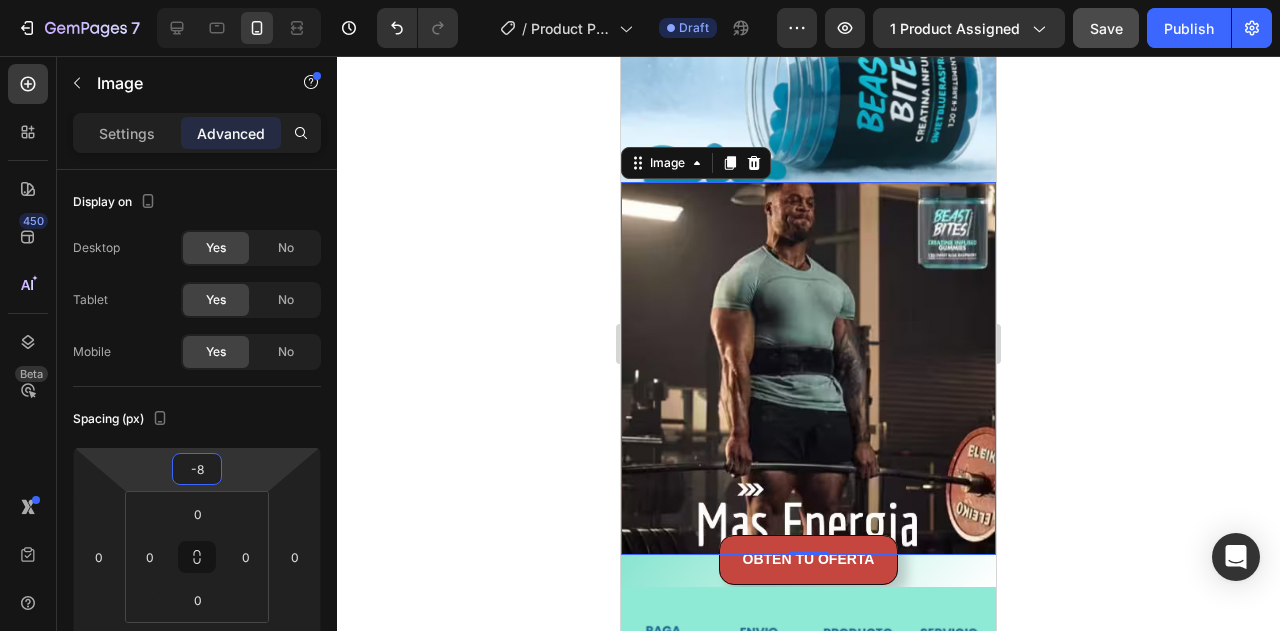 click 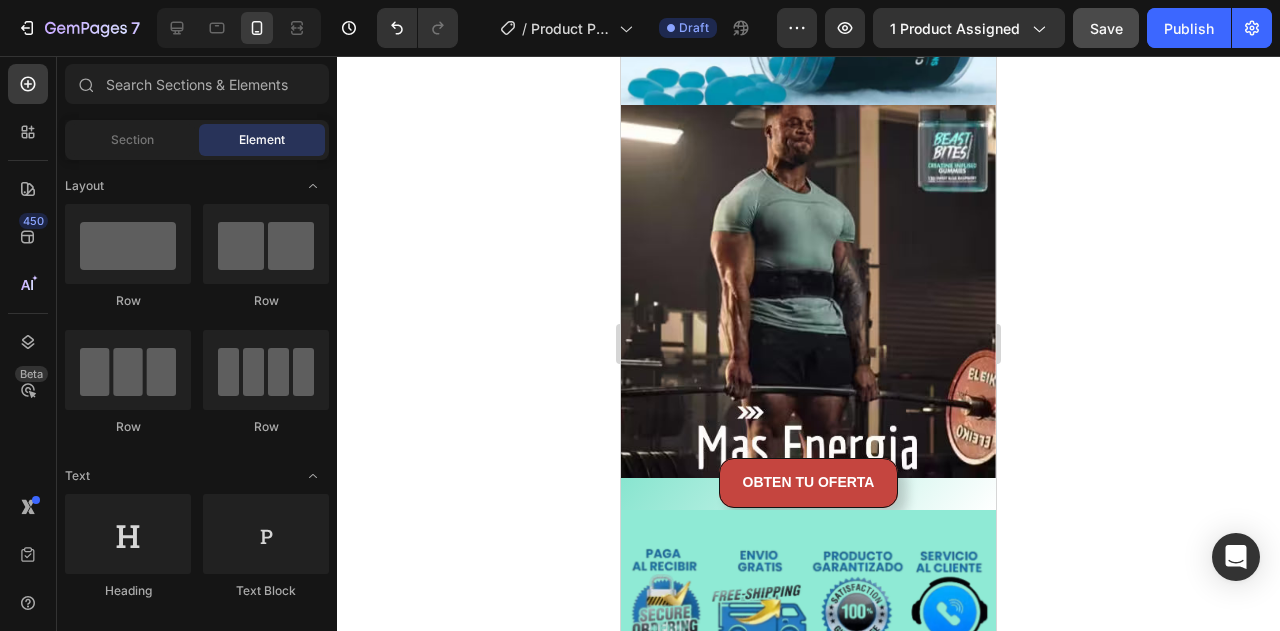 scroll, scrollTop: 1151, scrollLeft: 0, axis: vertical 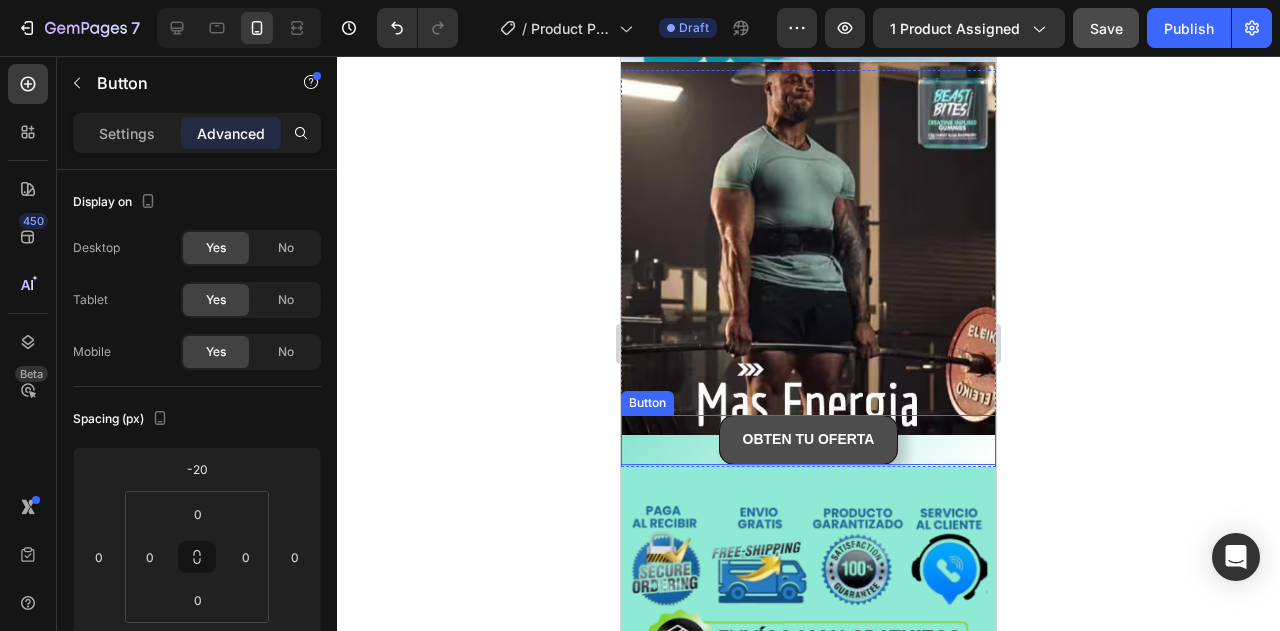 click on "OBTEN TU OFERTA" at bounding box center [809, 439] 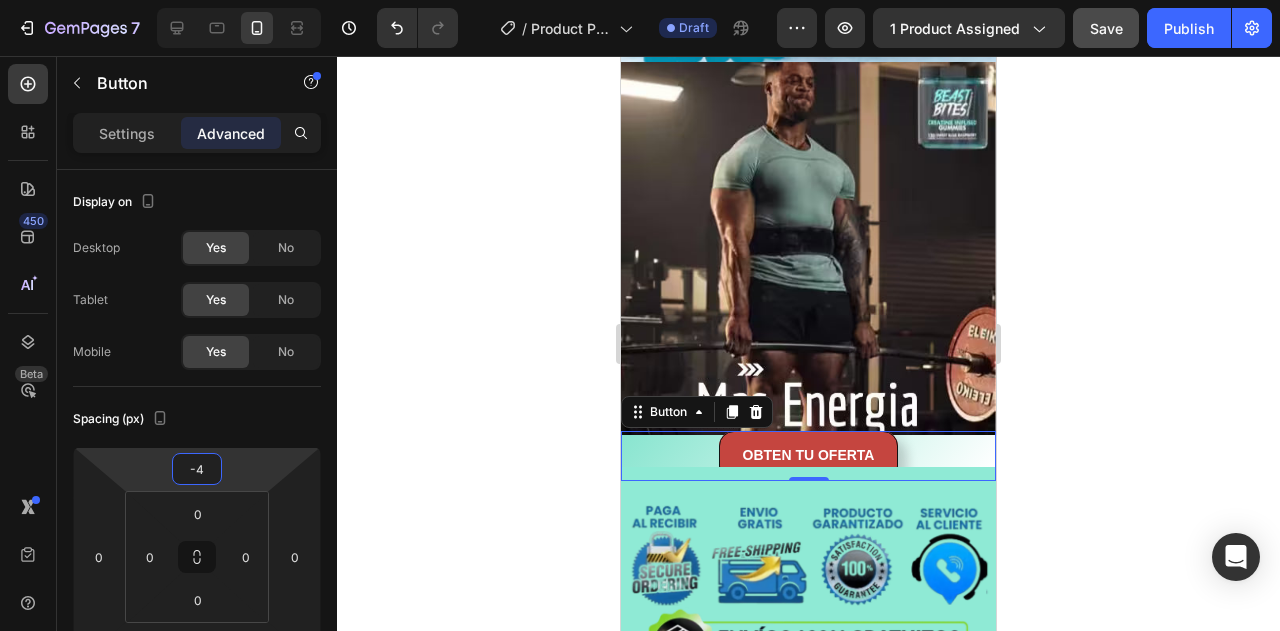 type on "-8" 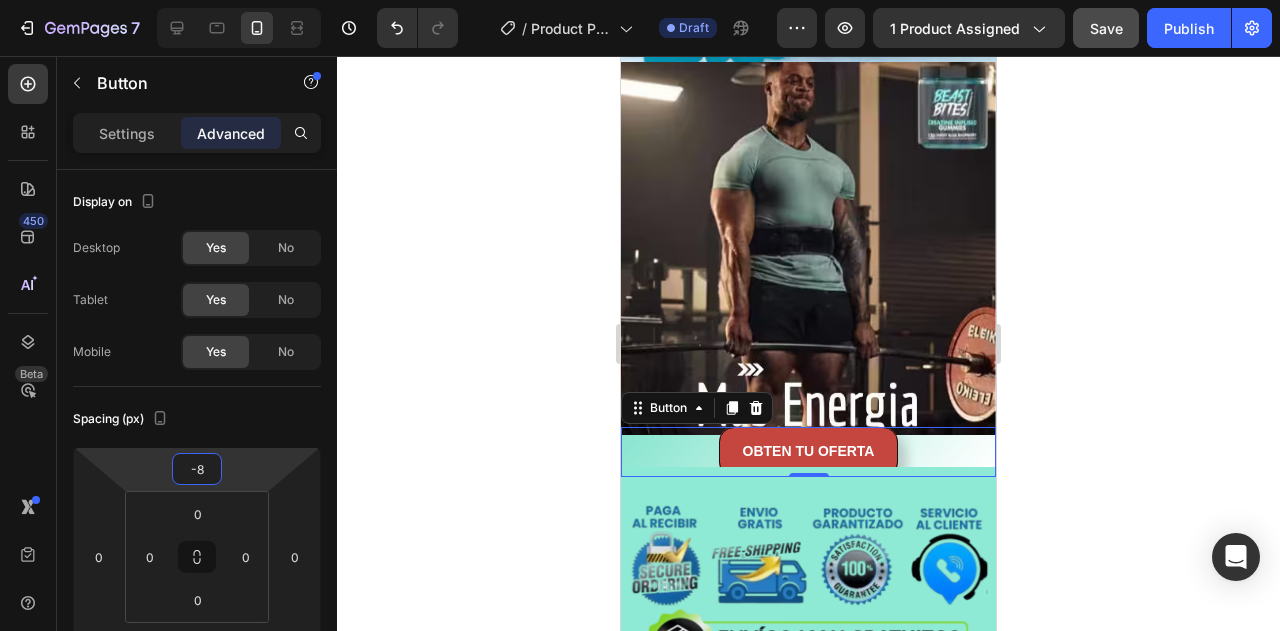 drag, startPoint x: 237, startPoint y: 471, endPoint x: 247, endPoint y: 465, distance: 11.661903 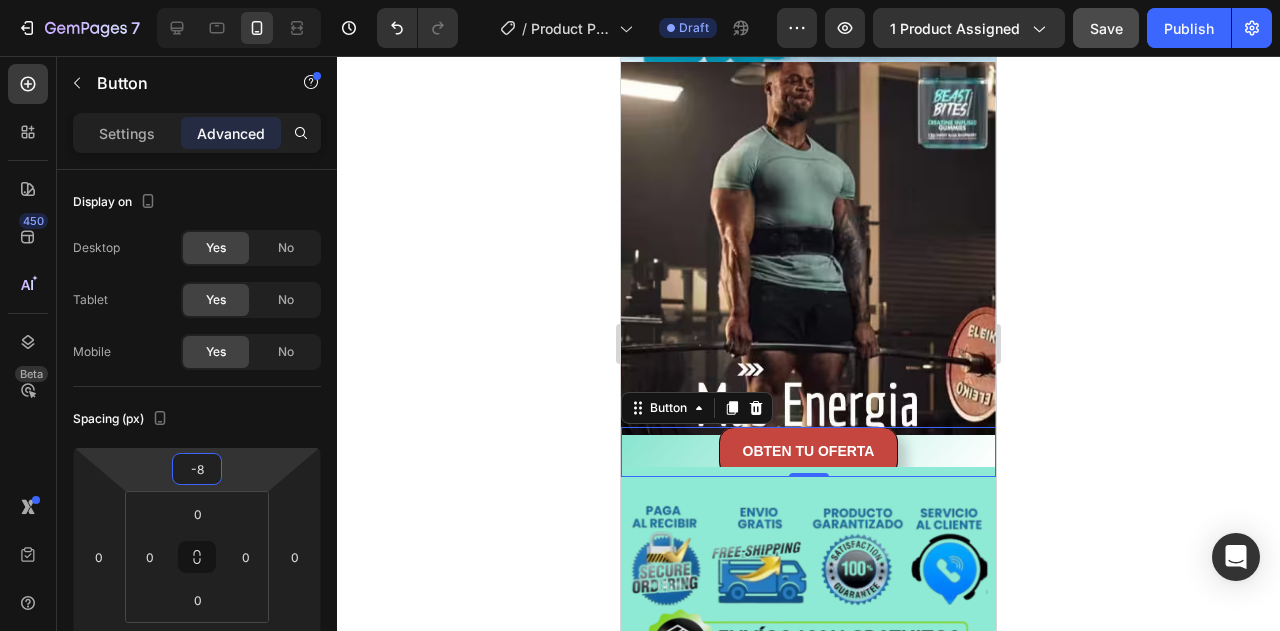 click on "7  Version history  /  Product Page - [DATE] [TIME] Draft Preview 1 product assigned  Save   Publish  450 Beta Sections(18) Elements(84) Section Element Hero Section Product Detail Brands Trusted Badges Guarantee Product Breakdown How to use Testimonials Compare Bundle FAQs Social Proof Brand Story Product List Collection Blog List Contact Sticky Add to Cart Custom Footer Browse Library 450 Layout
Row
Row
Row
Row Text
Heading
Text Block Button
Button
Button Media
Image
Image" at bounding box center (640, 0) 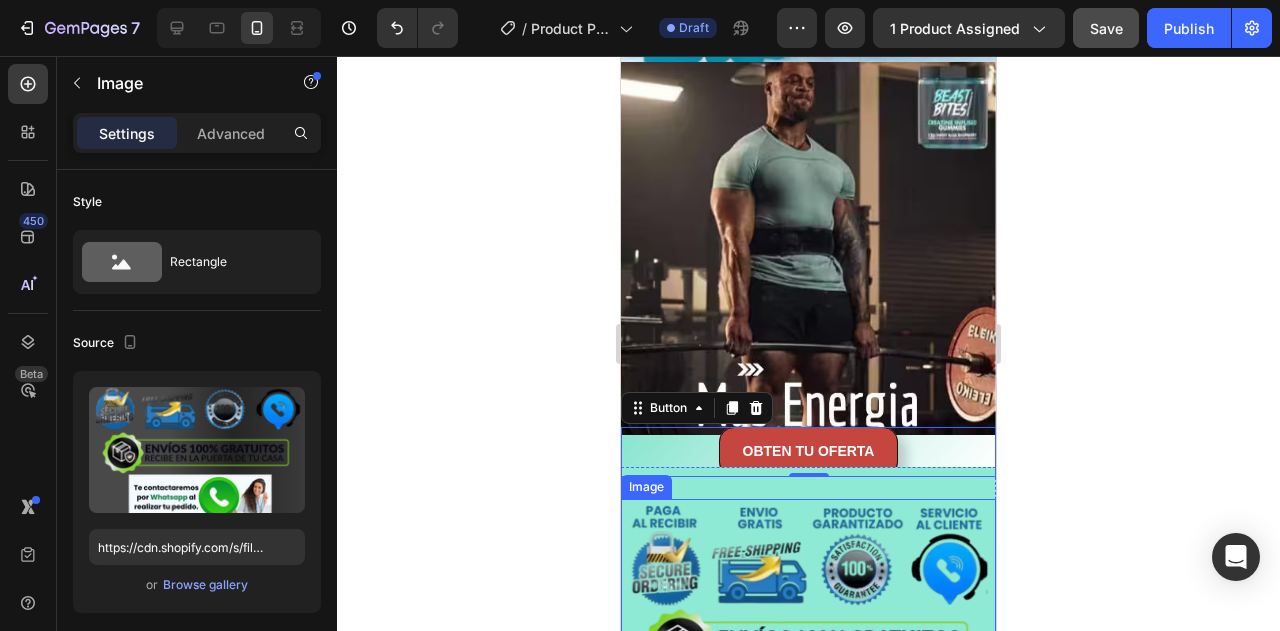 click at bounding box center (808, 639) 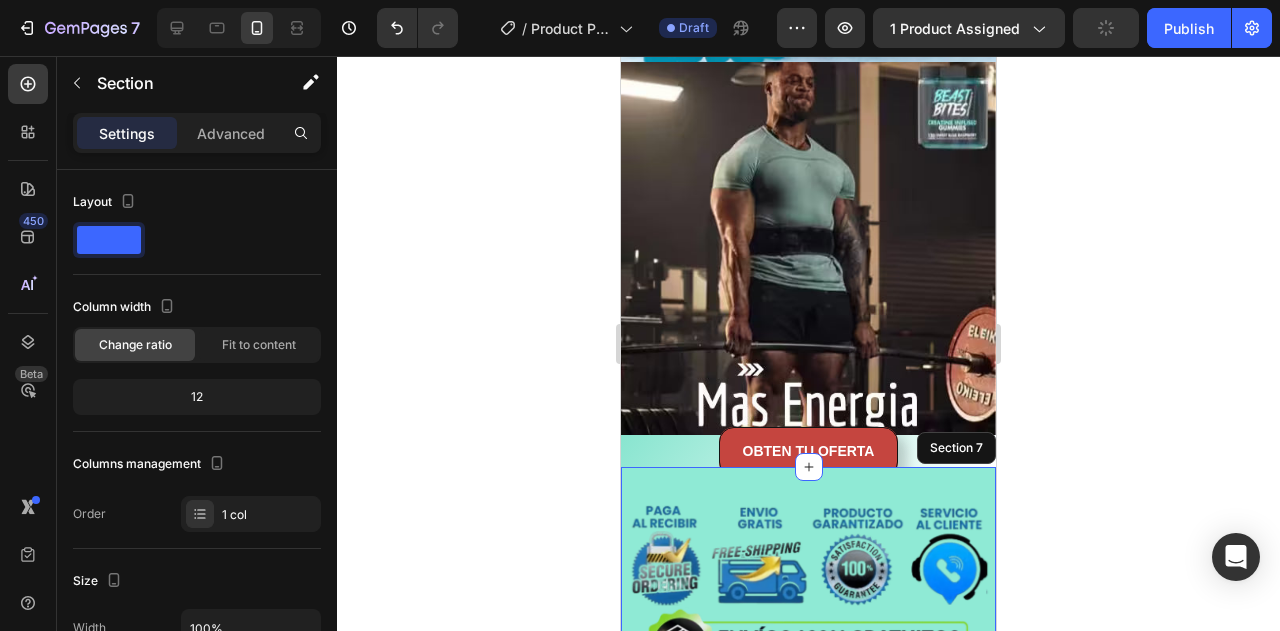 click on "Image   0 Section 7" at bounding box center (808, 639) 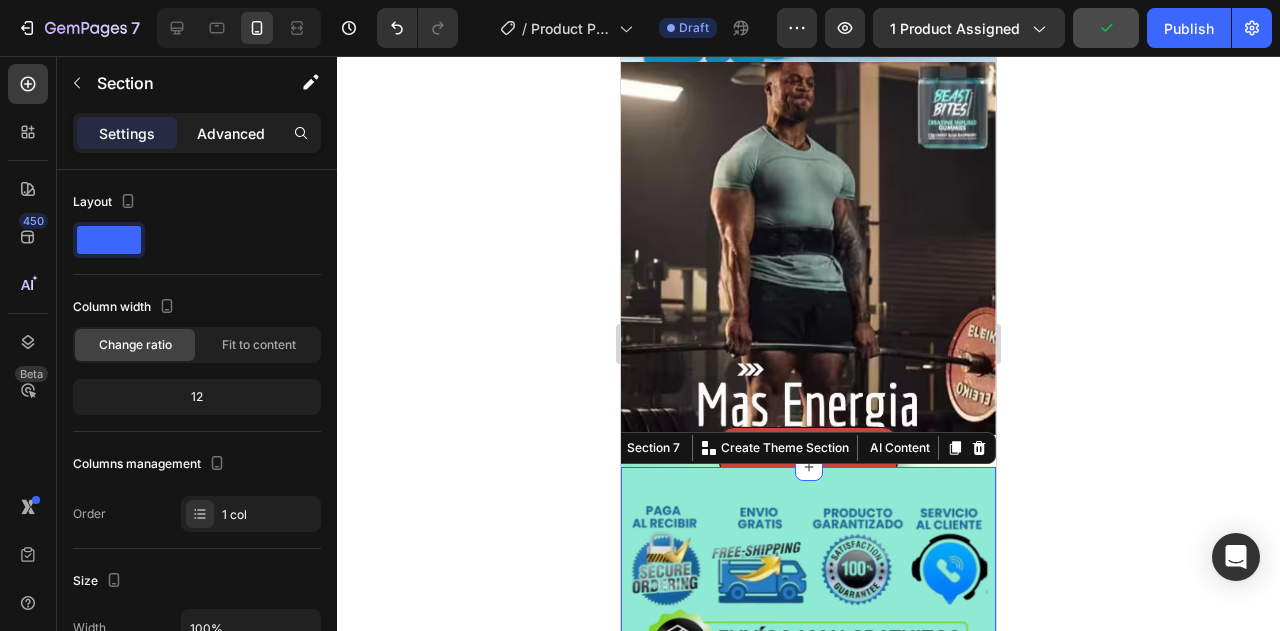 click on "Advanced" at bounding box center [231, 133] 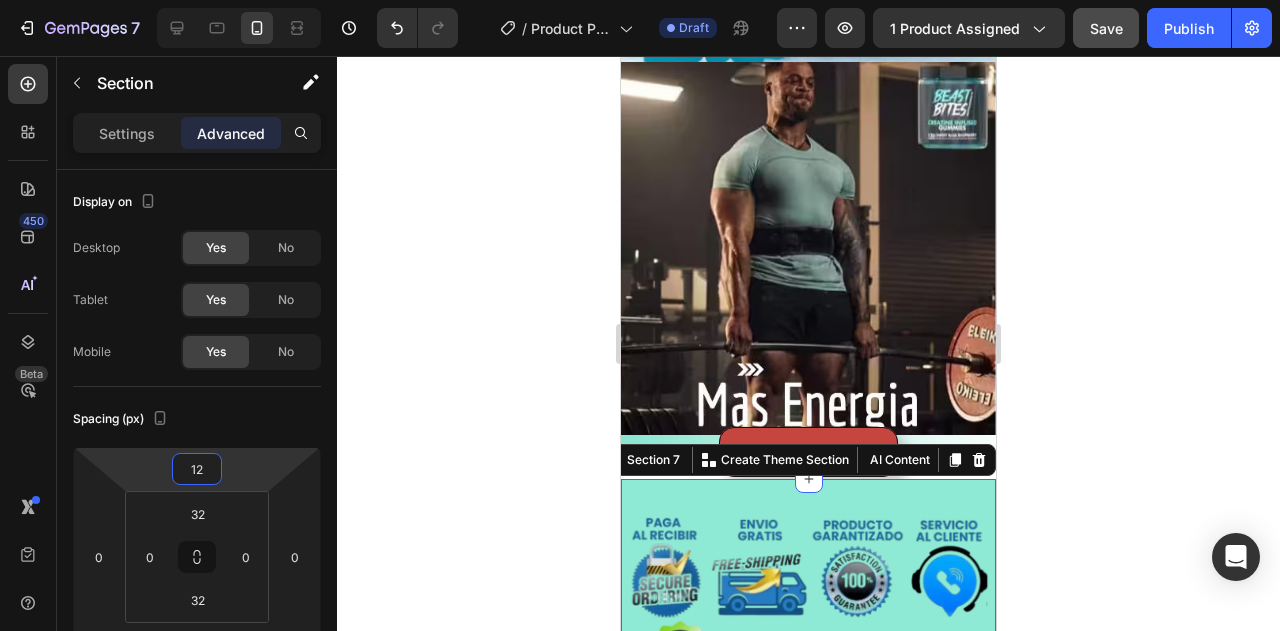 type on "10" 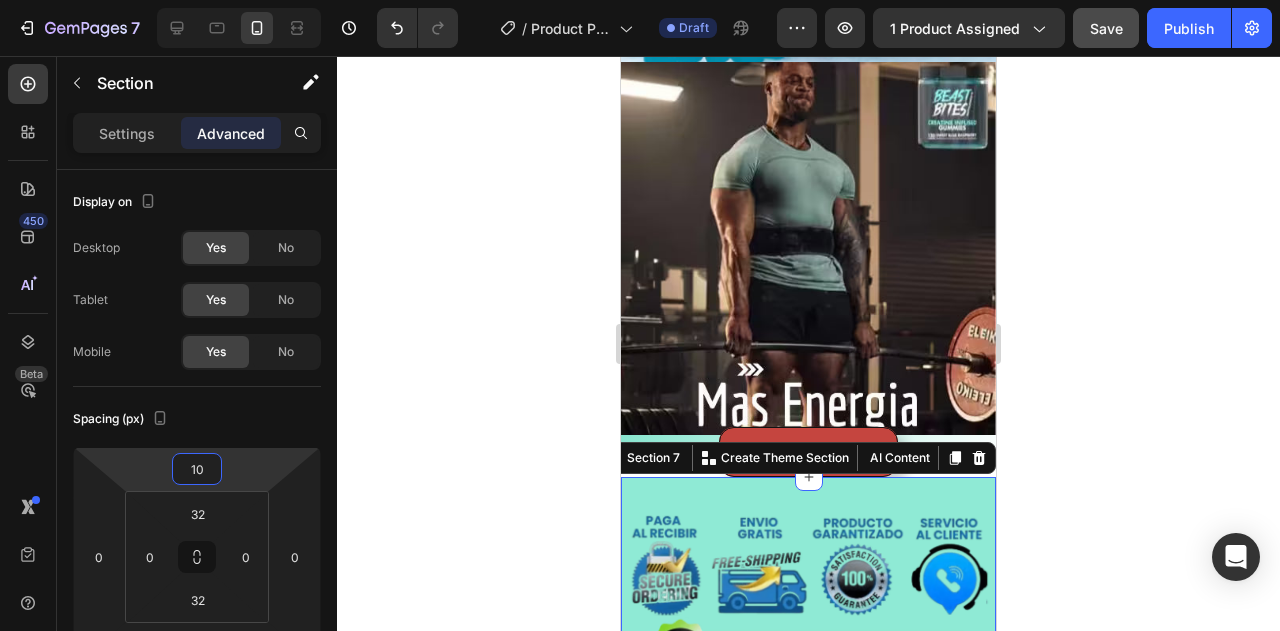 click on "7  Version history  /  Product Page - [DATE] [TIME] Draft Preview 1 product assigned  Save   Publish  450 Beta Sections(18) Elements(84) Section Element Hero Section Product Detail Brands Trusted Badges Guarantee Product Breakdown How to use Testimonials Compare Bundle FAQs Social Proof Brand Story Product List Collection Blog List Contact Sticky Add to Cart Custom Footer Browse Library 450 Layout
Row
Row
Row
Row Text
Heading
Text Block Button
Button
Button Media
Image
Image" at bounding box center [640, 0] 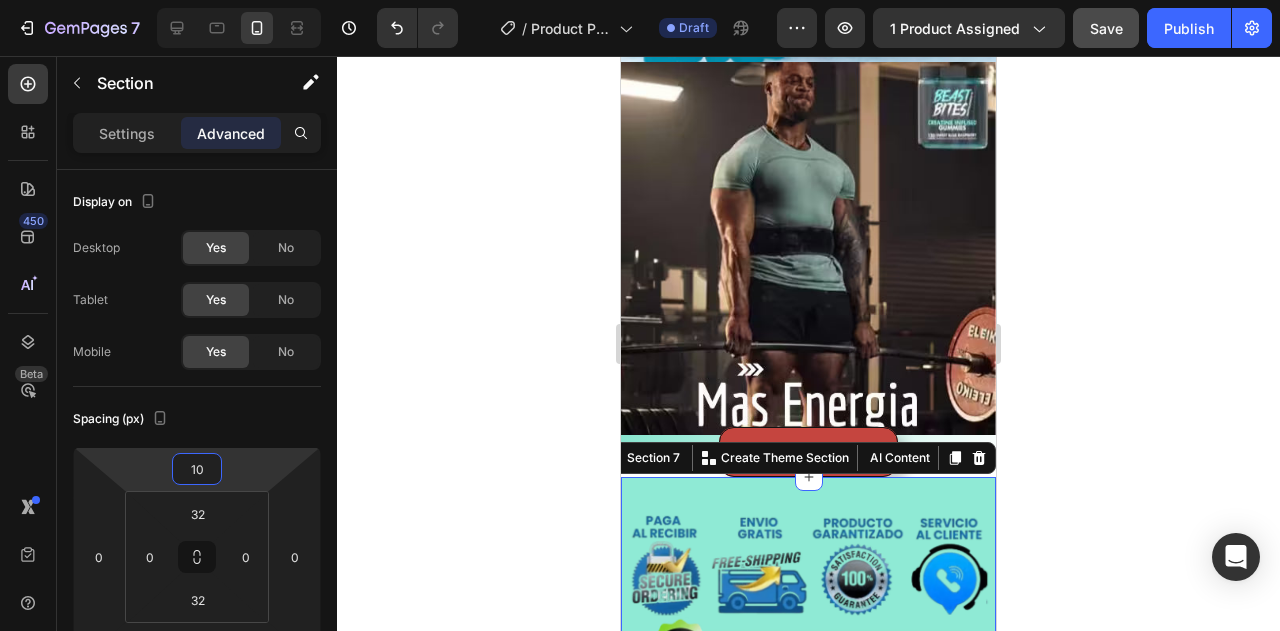 click 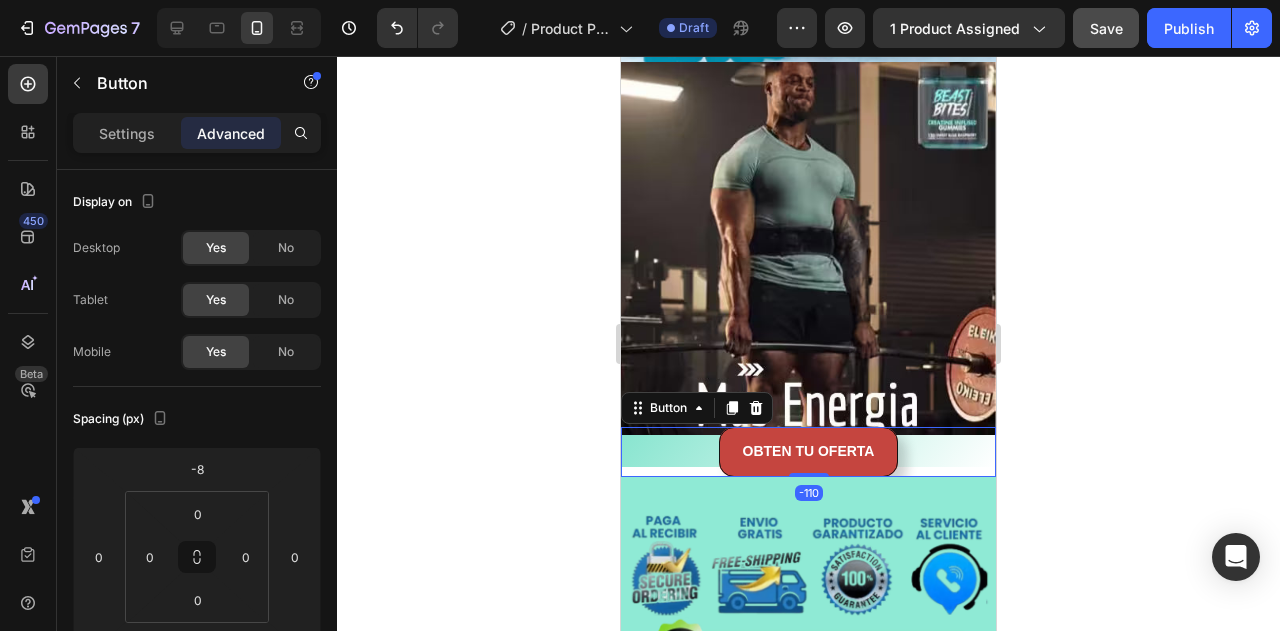 click on "OBTEN TU OFERTA Button   -110" at bounding box center [808, 451] 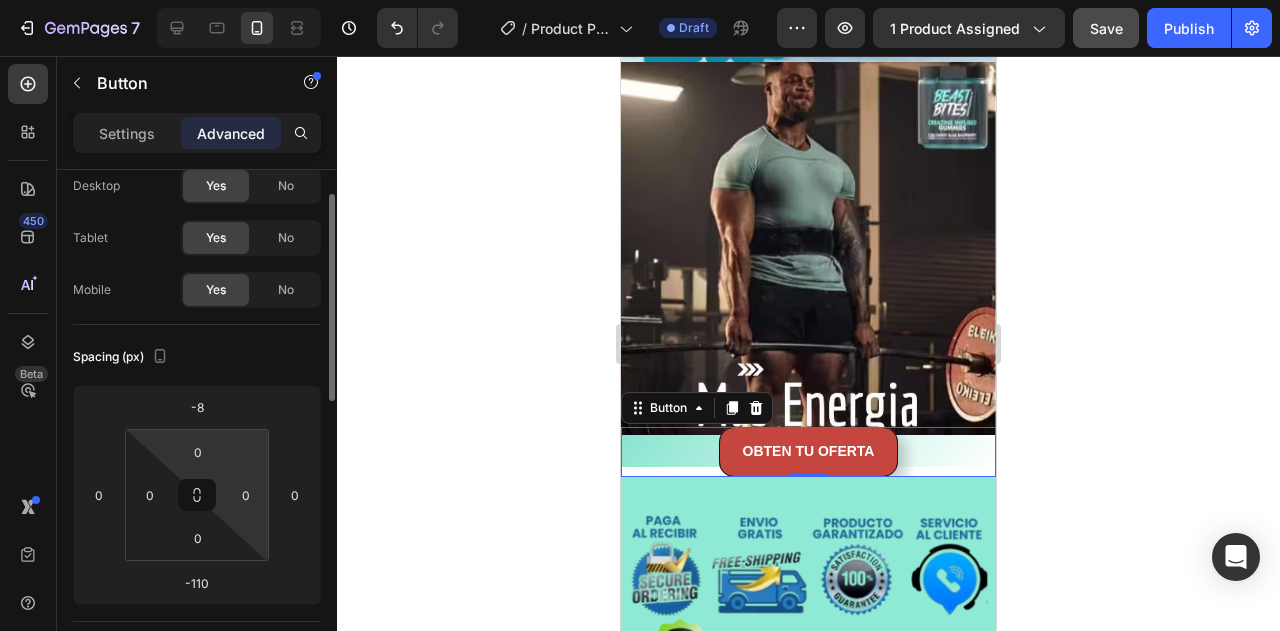 scroll, scrollTop: 0, scrollLeft: 0, axis: both 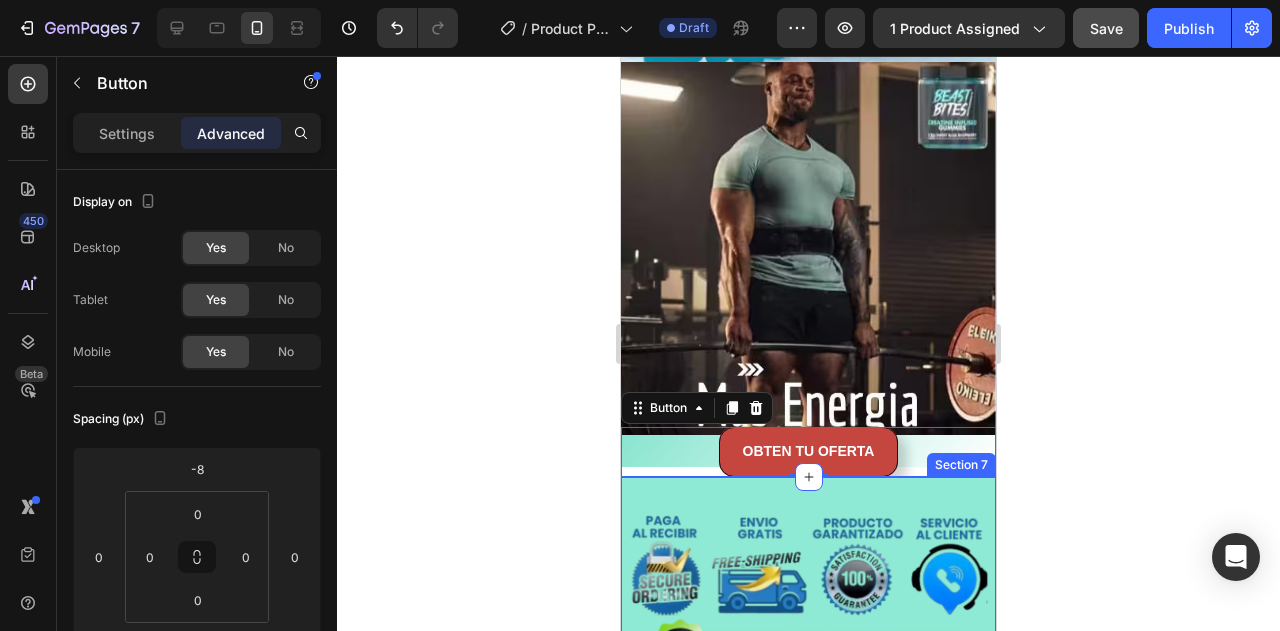 click on "Image Section 7" at bounding box center (808, 649) 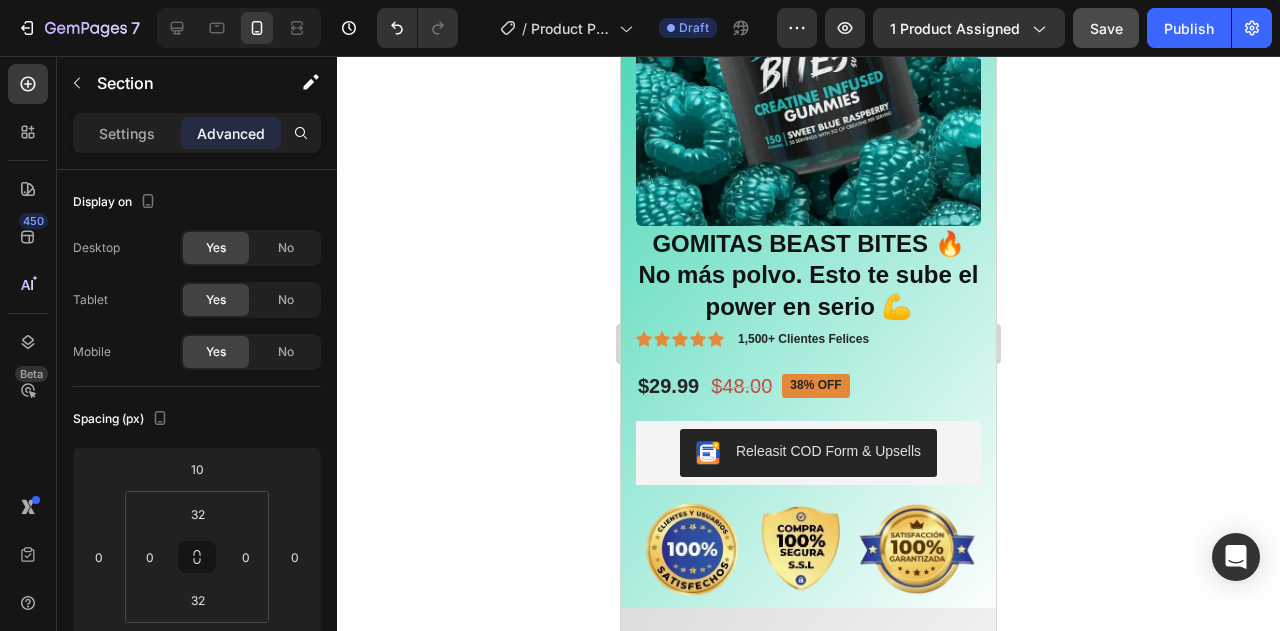 scroll, scrollTop: 191, scrollLeft: 0, axis: vertical 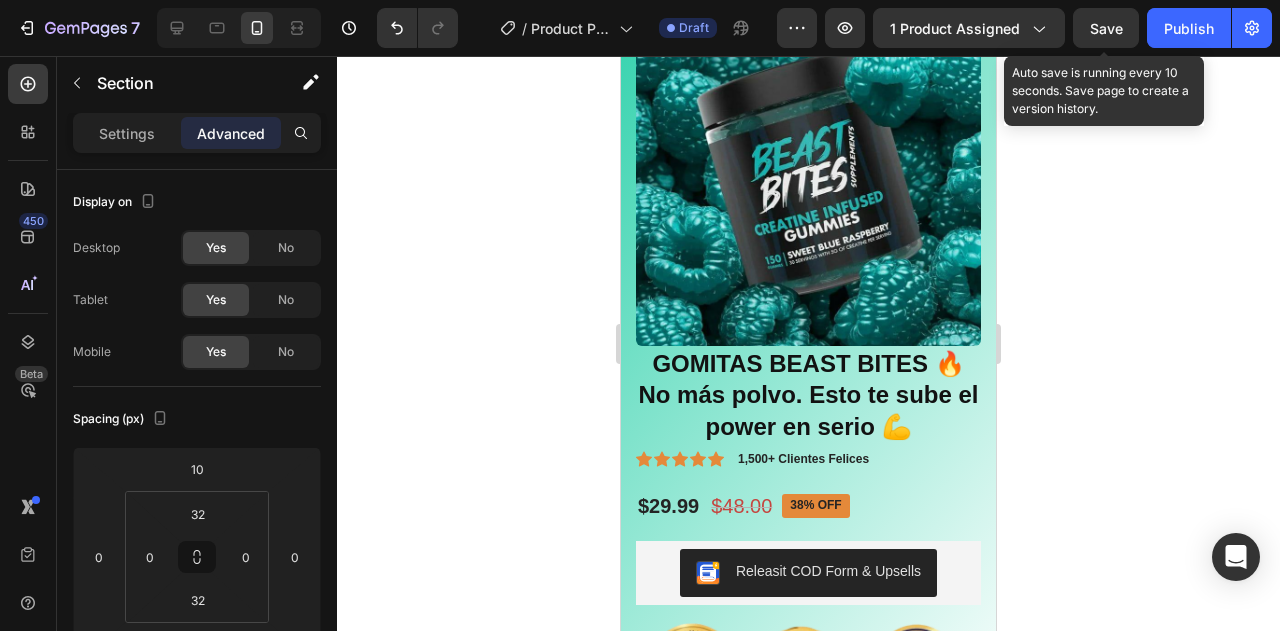 click on "Save" 